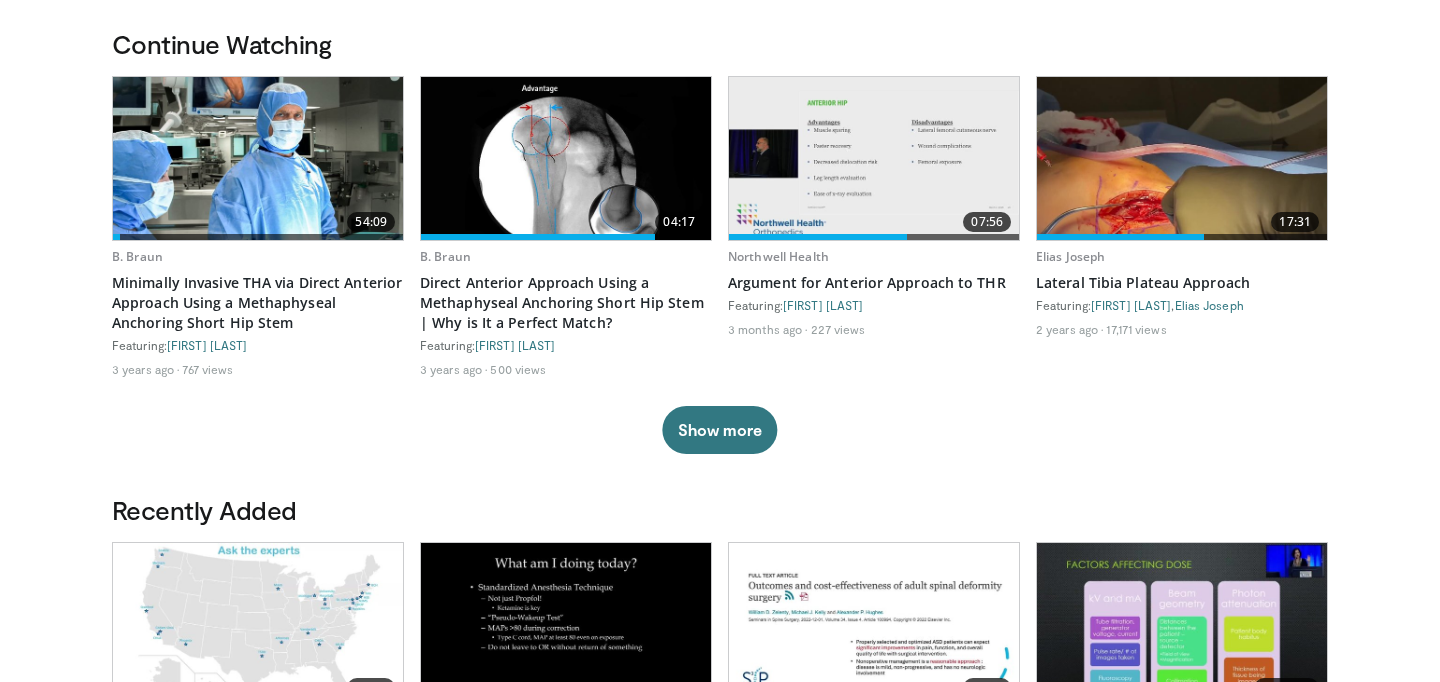 scroll, scrollTop: 609, scrollLeft: 0, axis: vertical 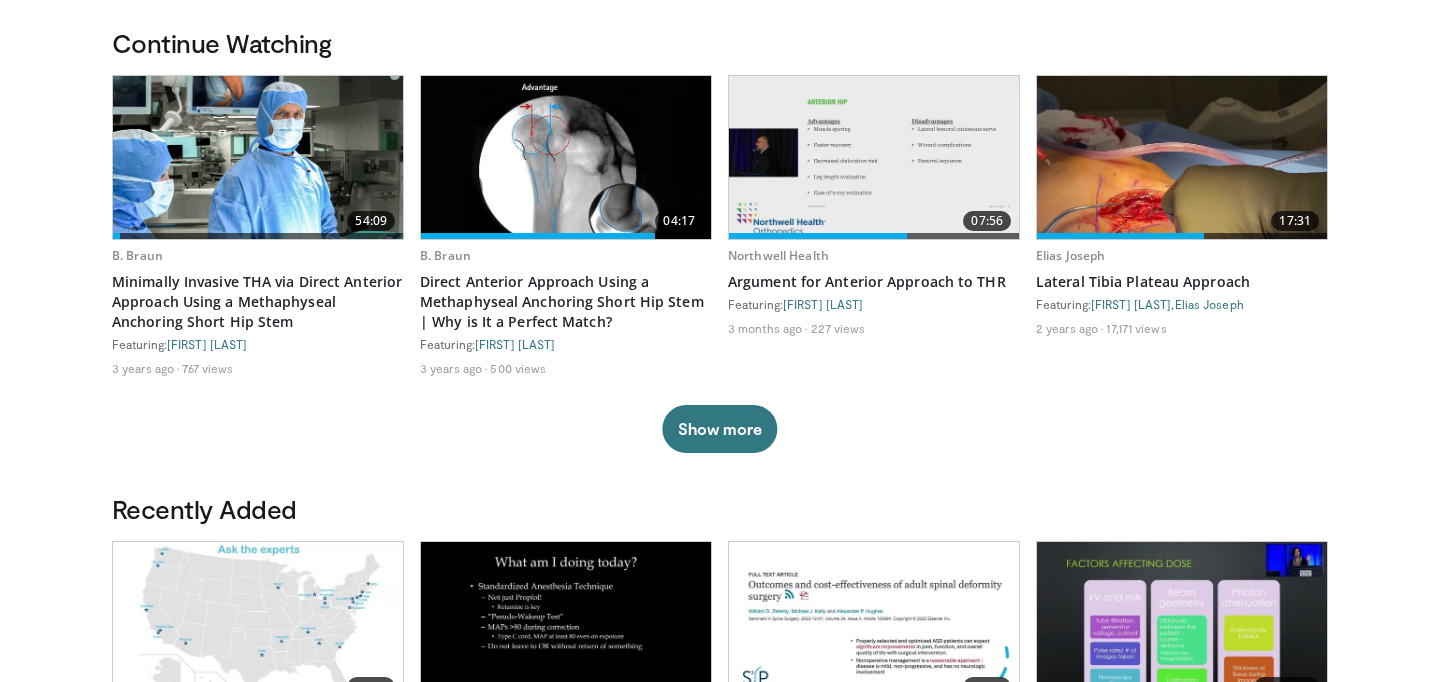 click at bounding box center (566, 157) 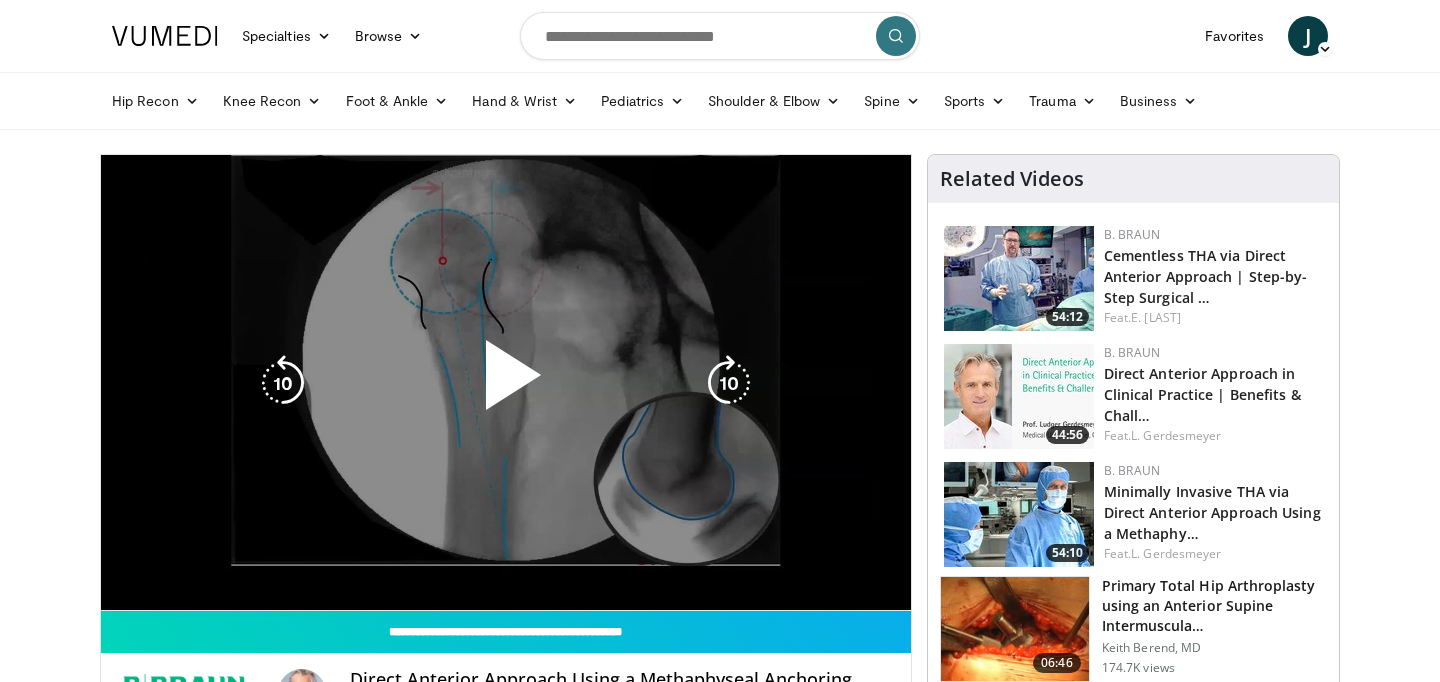 scroll, scrollTop: 0, scrollLeft: 0, axis: both 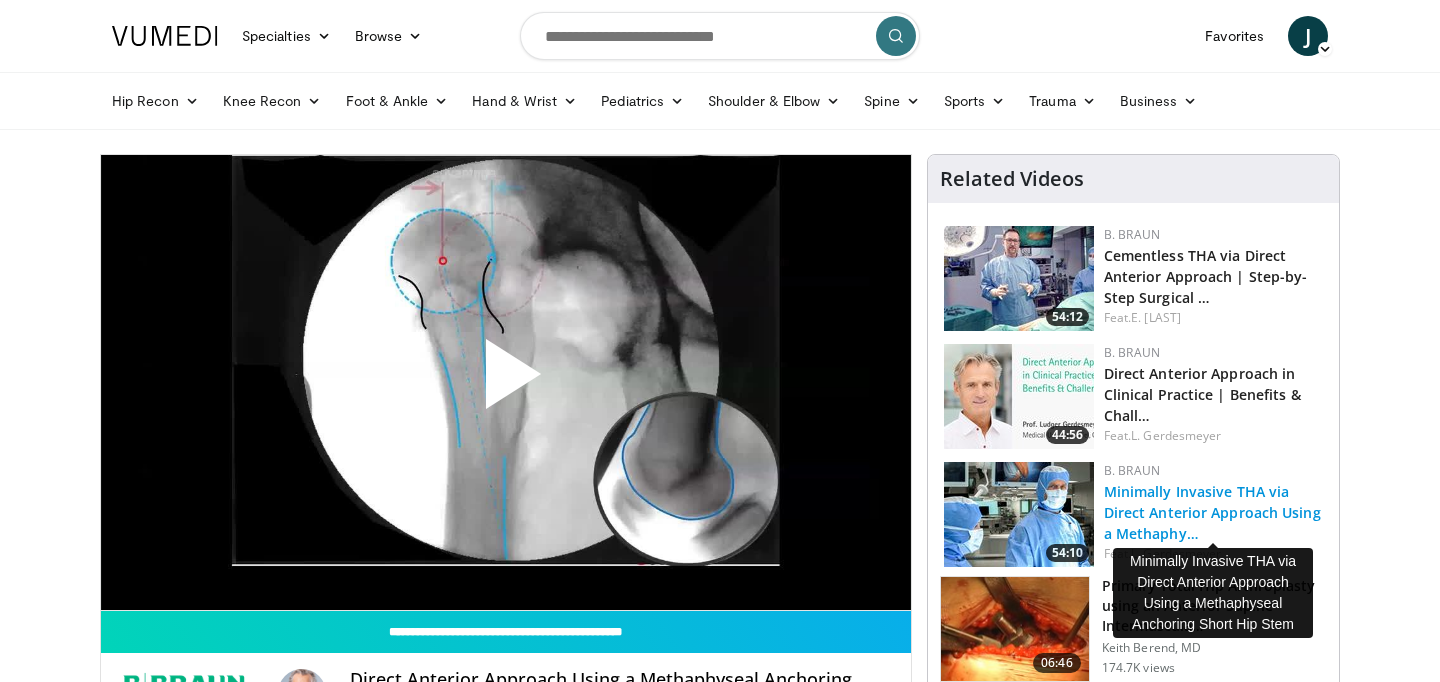 click on "Minimally Invasive THA via Direct Anterior Approach Using a Methaphy…" at bounding box center [1212, 512] 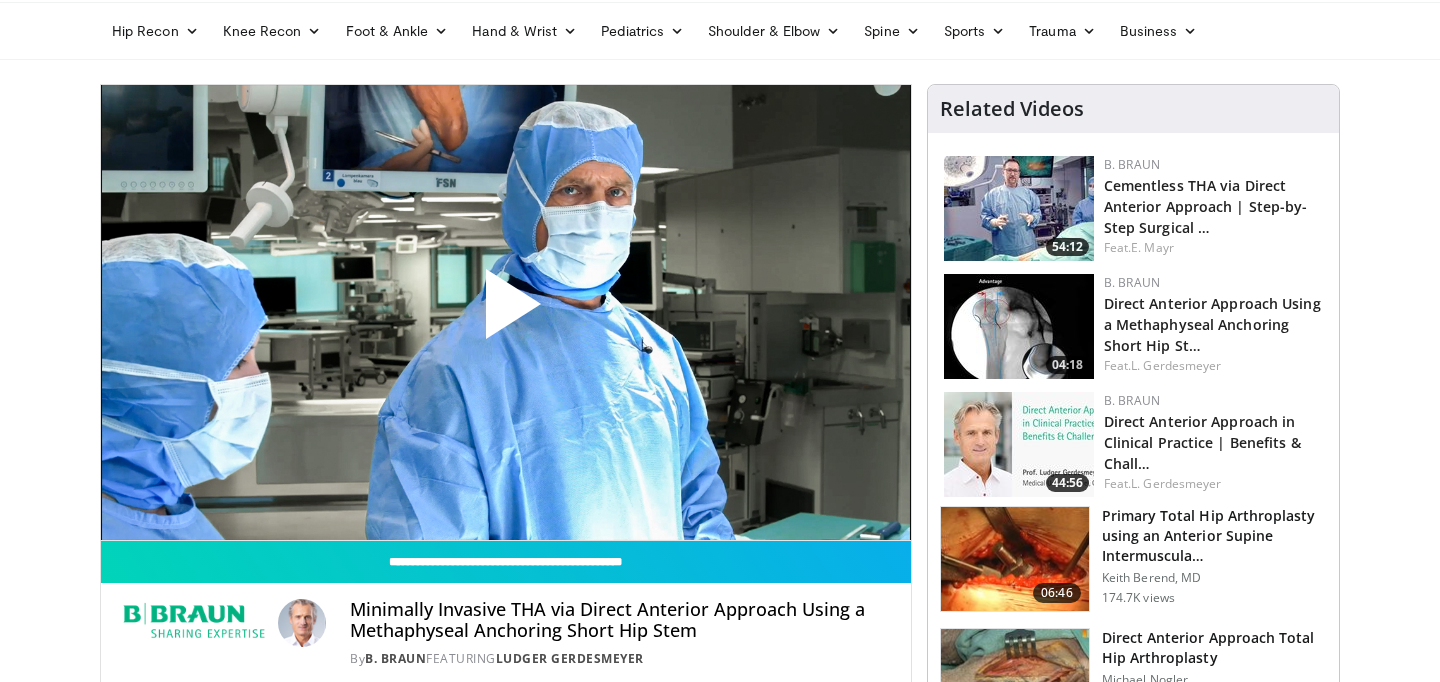 scroll, scrollTop: 70, scrollLeft: 0, axis: vertical 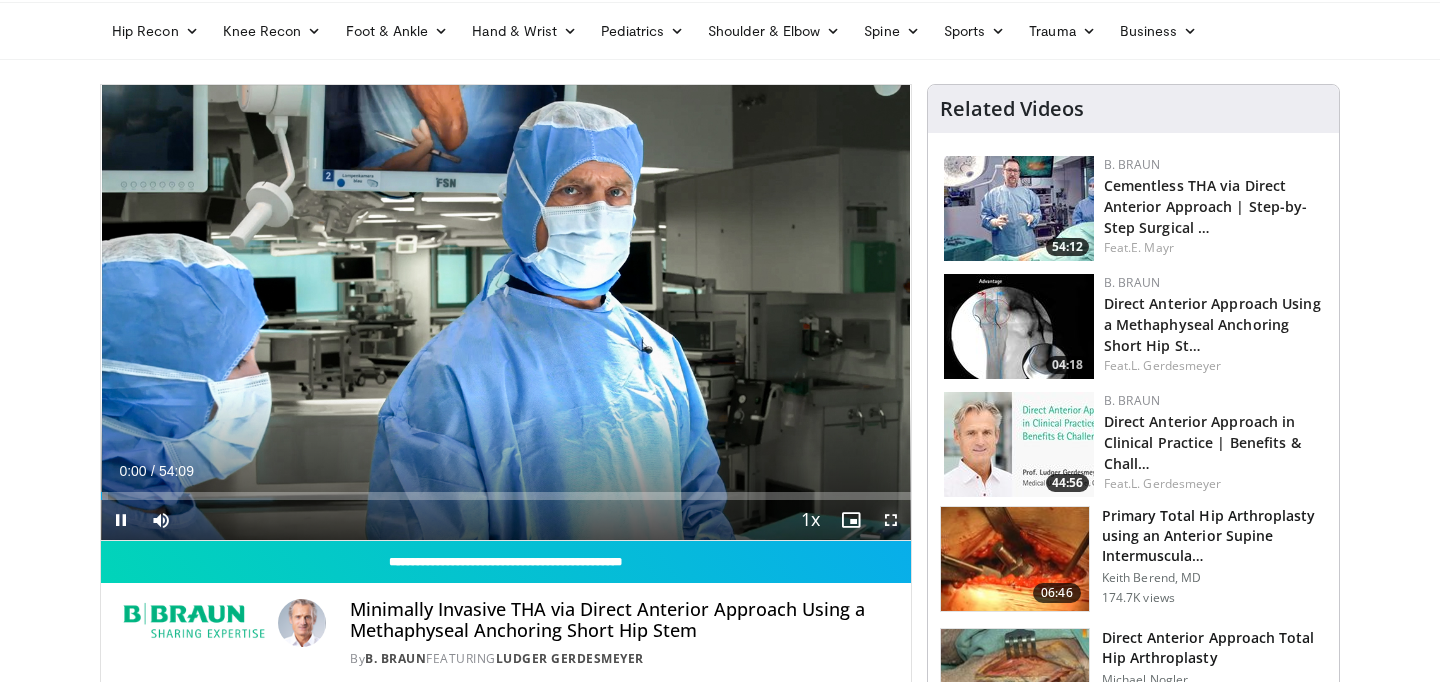 click at bounding box center (891, 520) 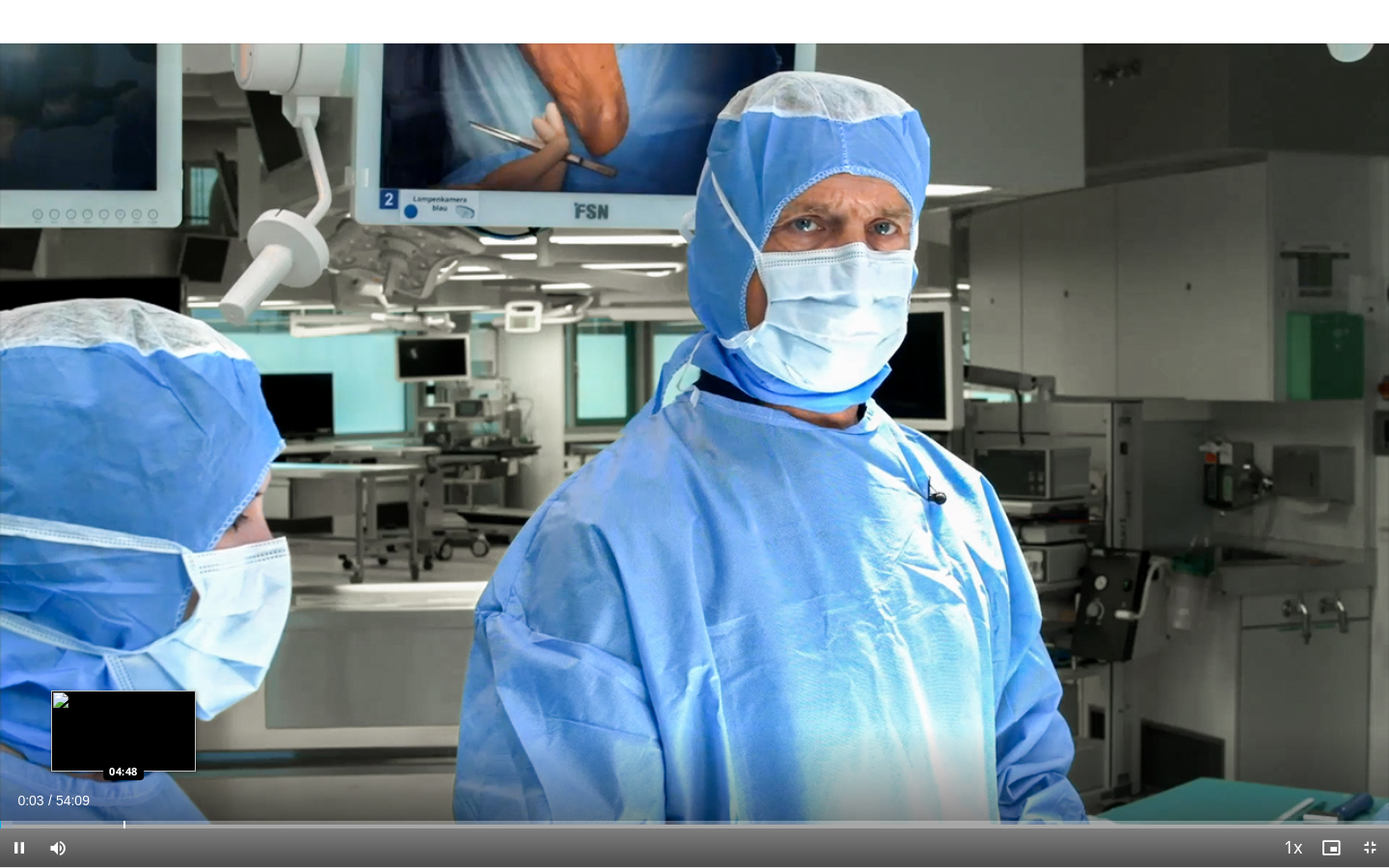 click at bounding box center [124, 825] 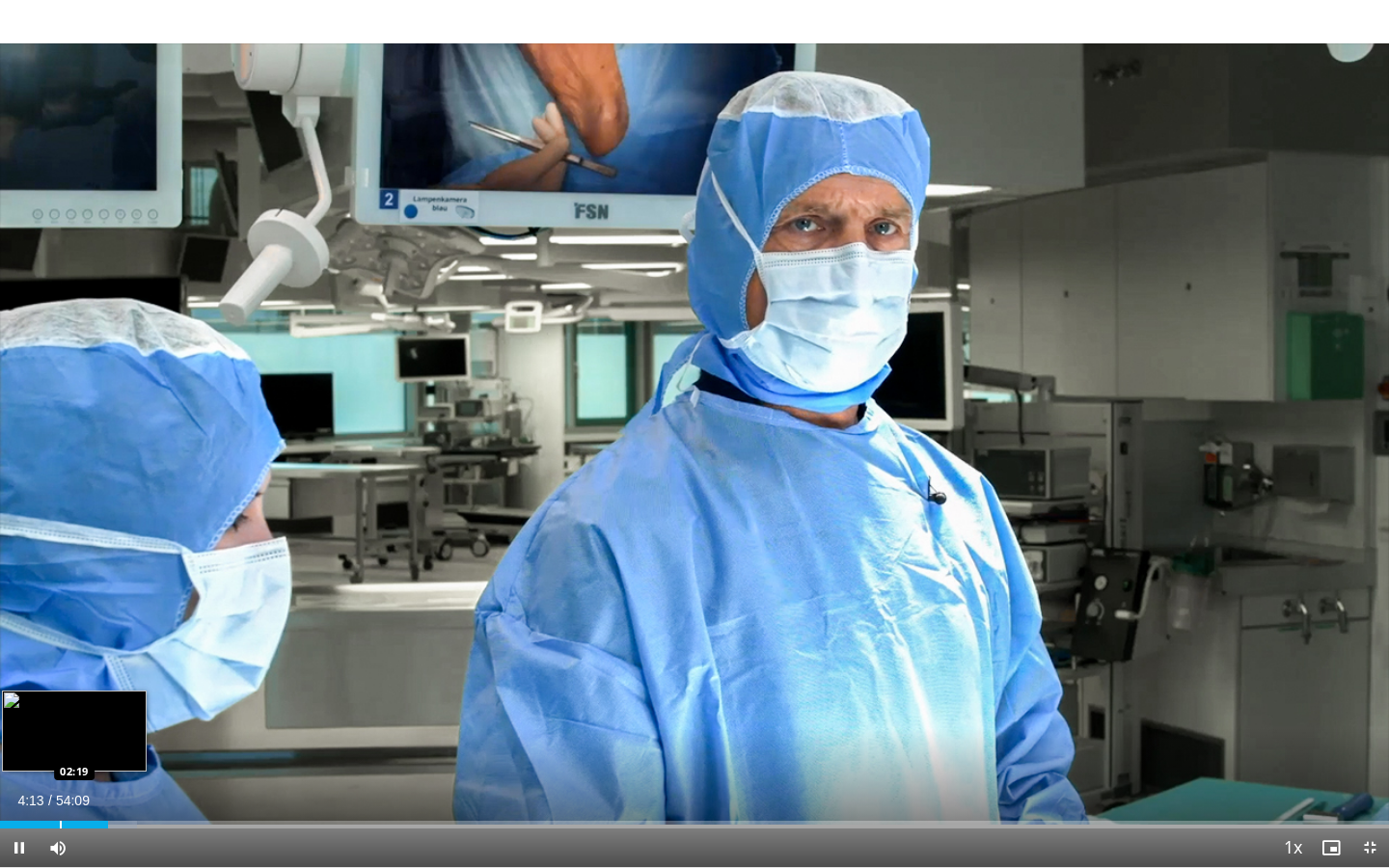 click on "Loaded :  9.83% 04:13 02:19" at bounding box center (694, 819) 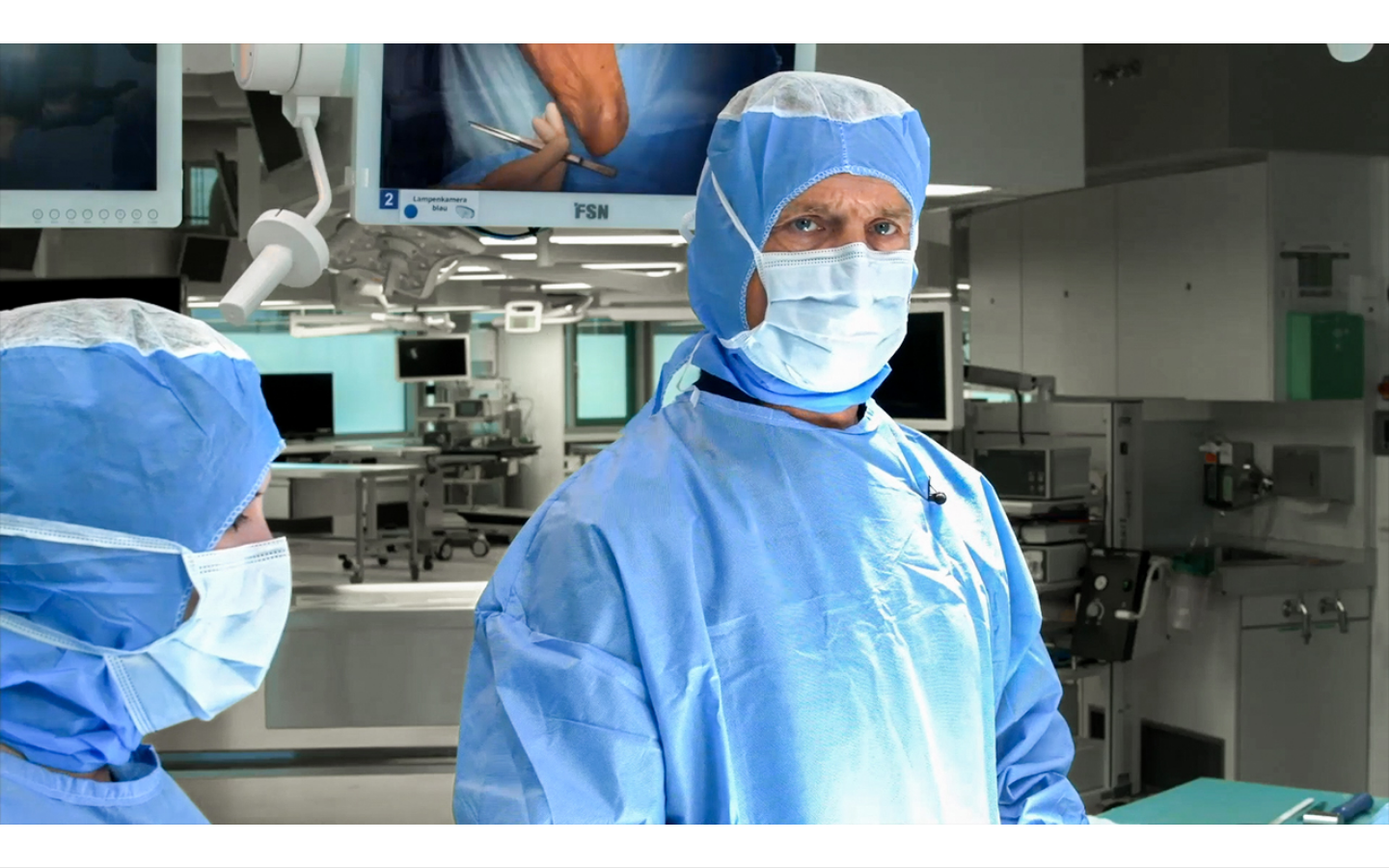 click on "40 seconds
Tap to unmute" at bounding box center [694, 433] 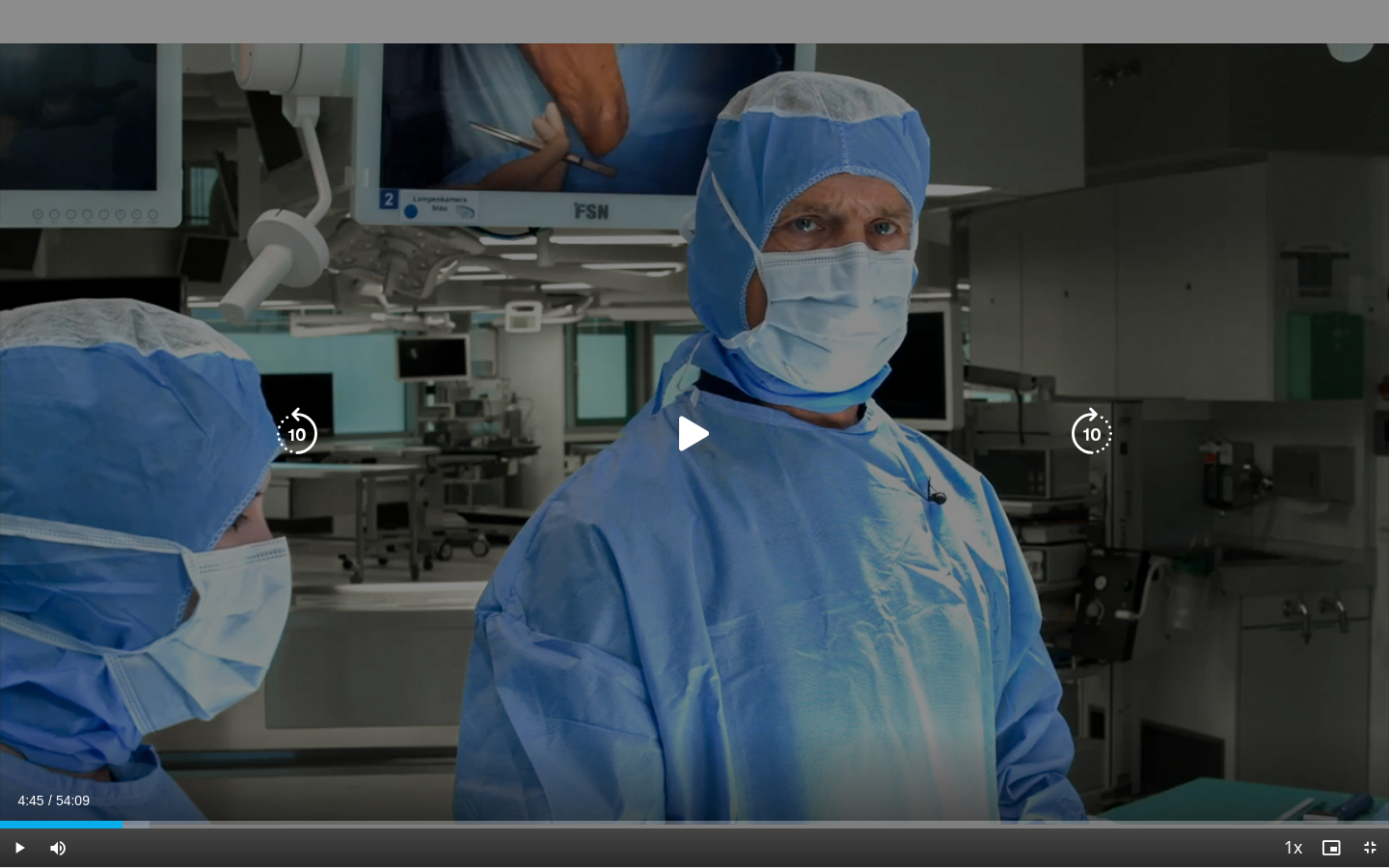 click at bounding box center (694, 434) 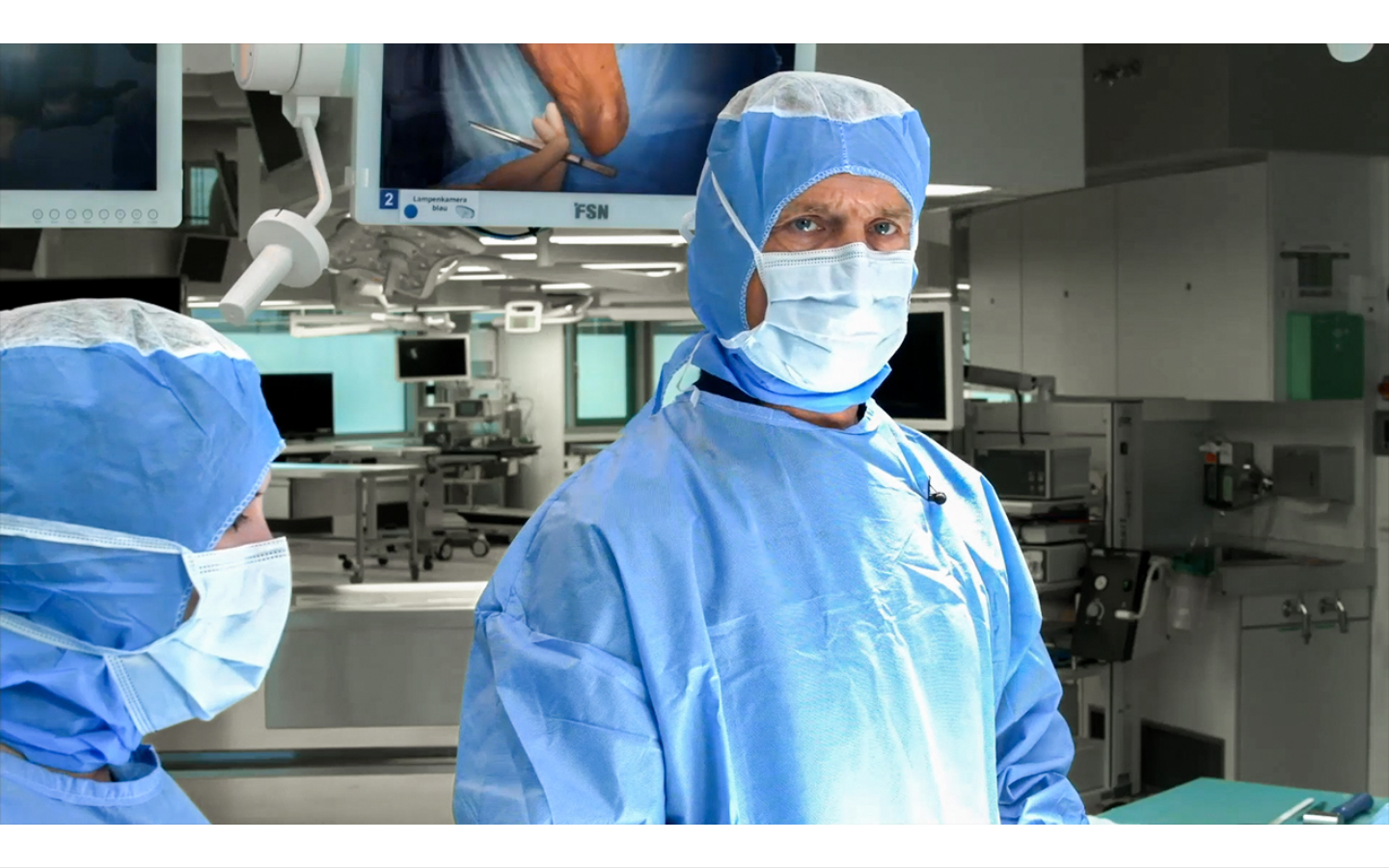 type 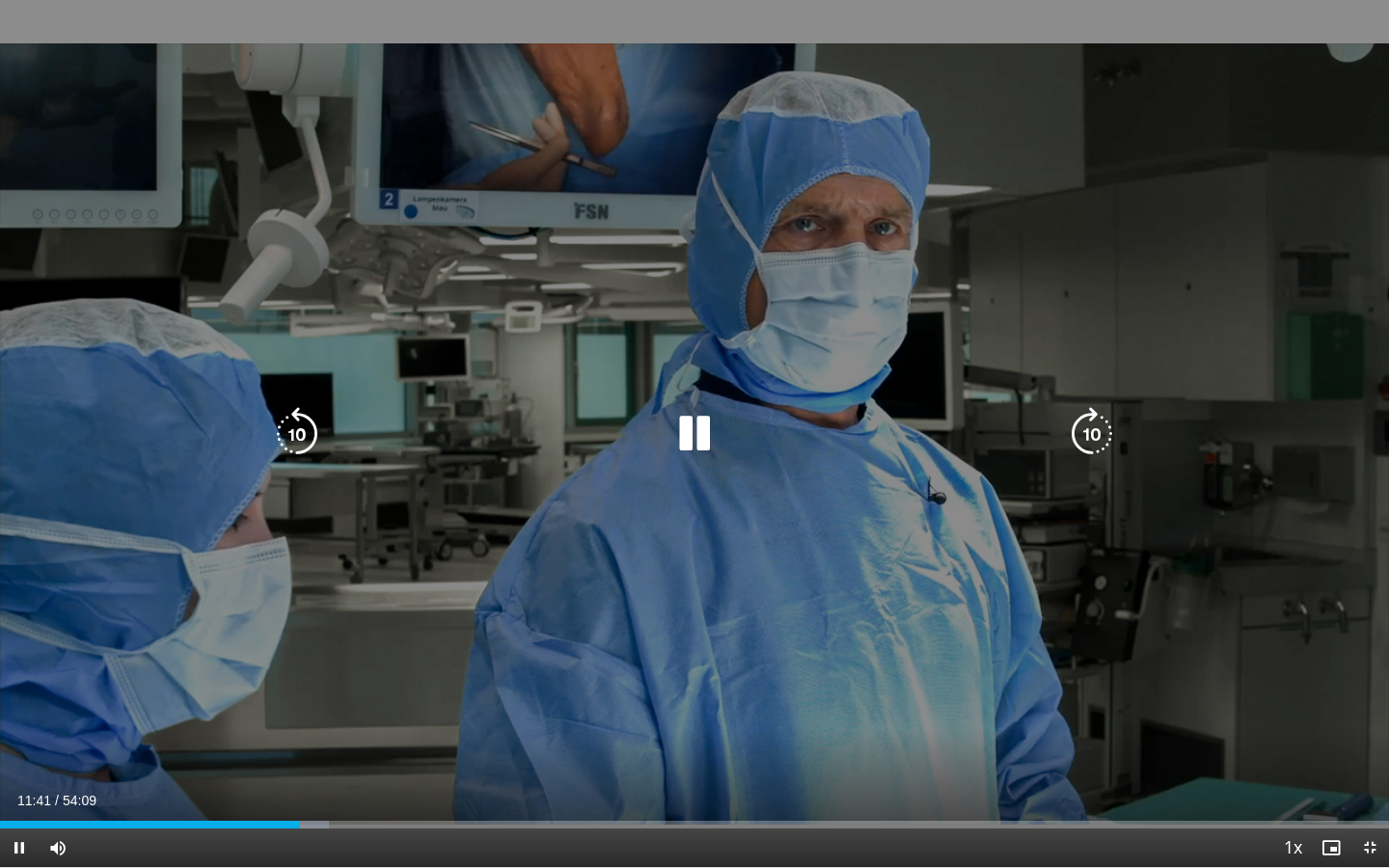 click at bounding box center [694, 434] 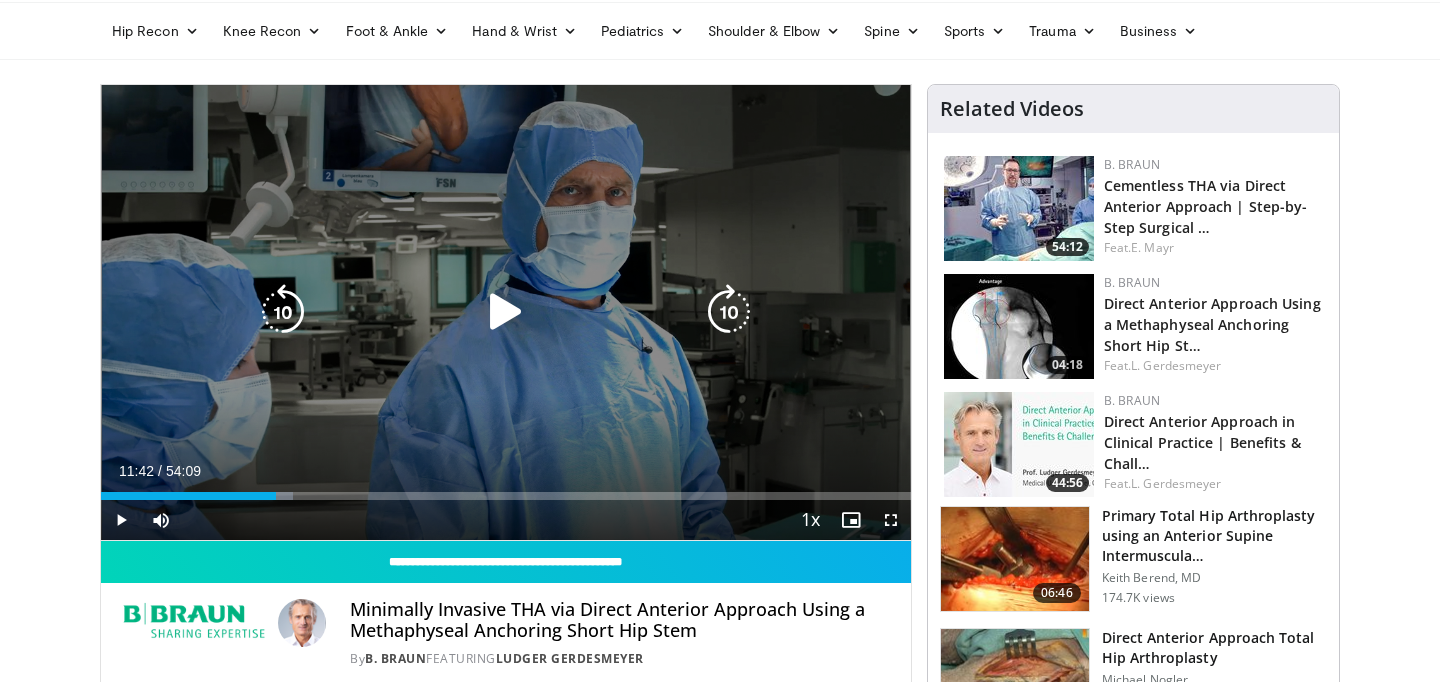 click at bounding box center [506, 312] 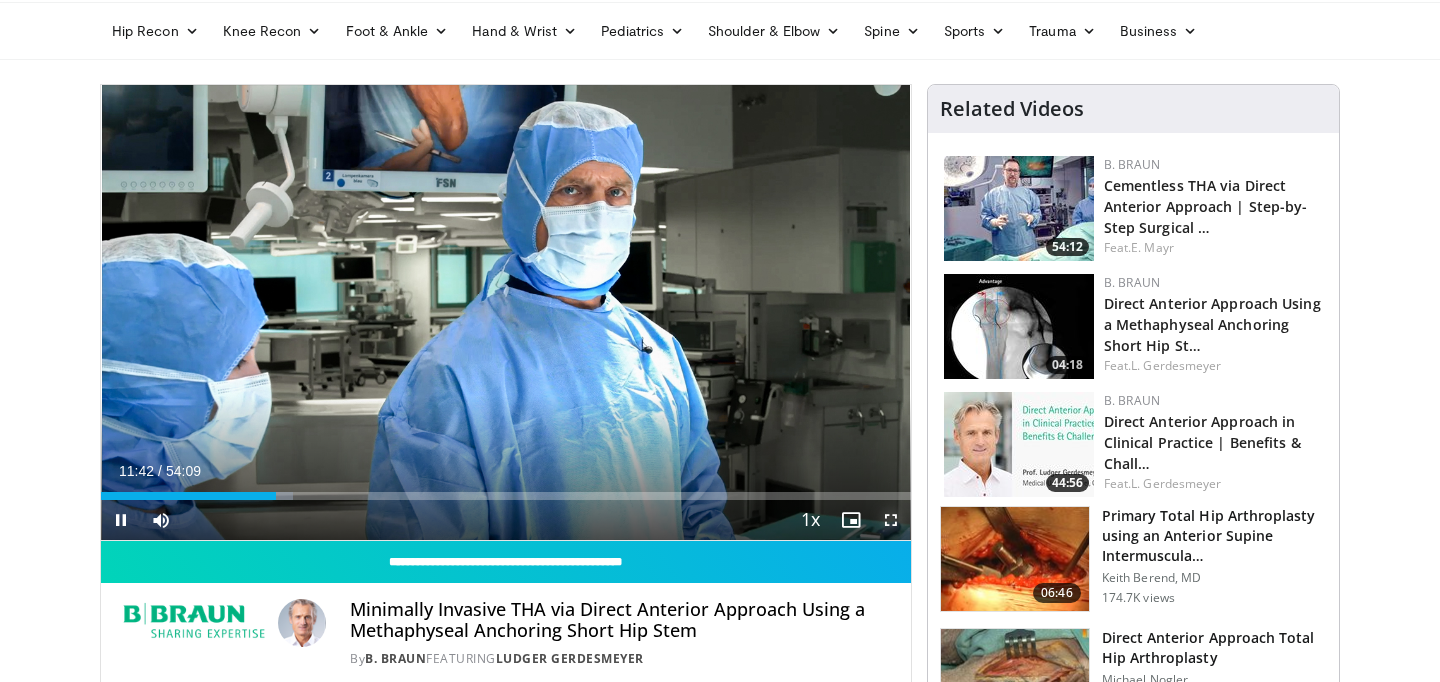 click at bounding box center [891, 520] 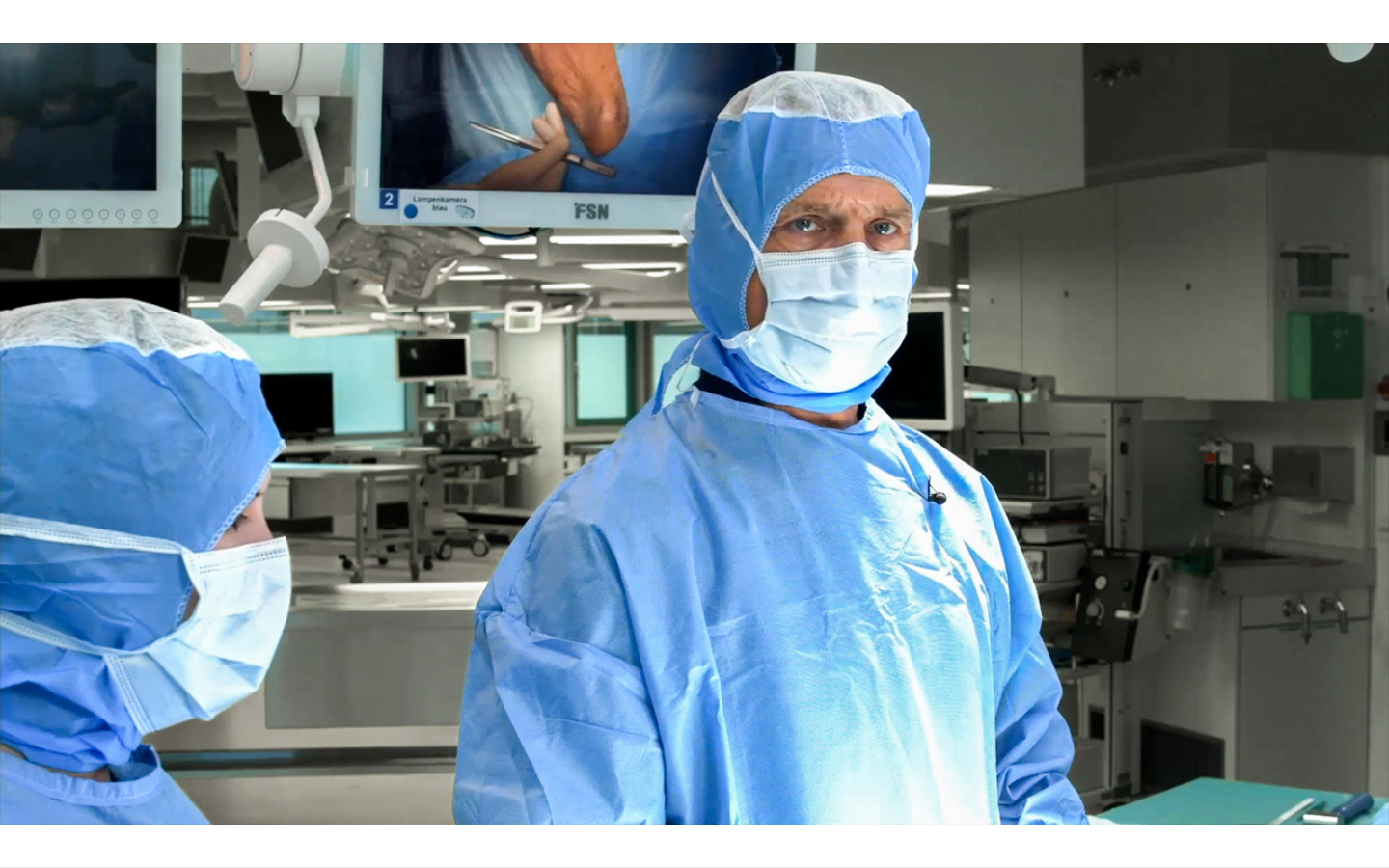 click on "20 seconds
Tap to unmute" at bounding box center (694, 433) 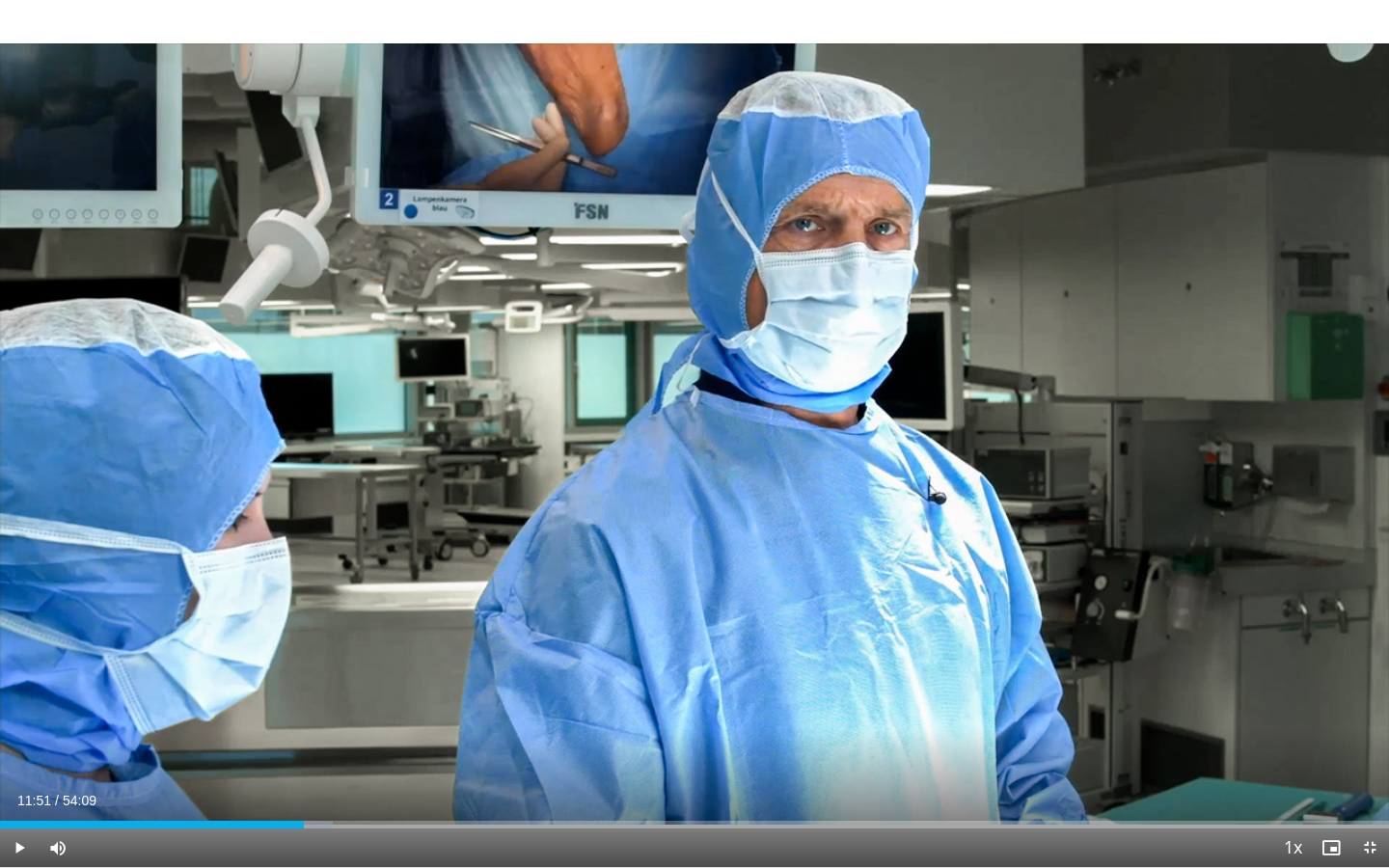 click on "20 seconds
Tap to unmute" at bounding box center (694, 433) 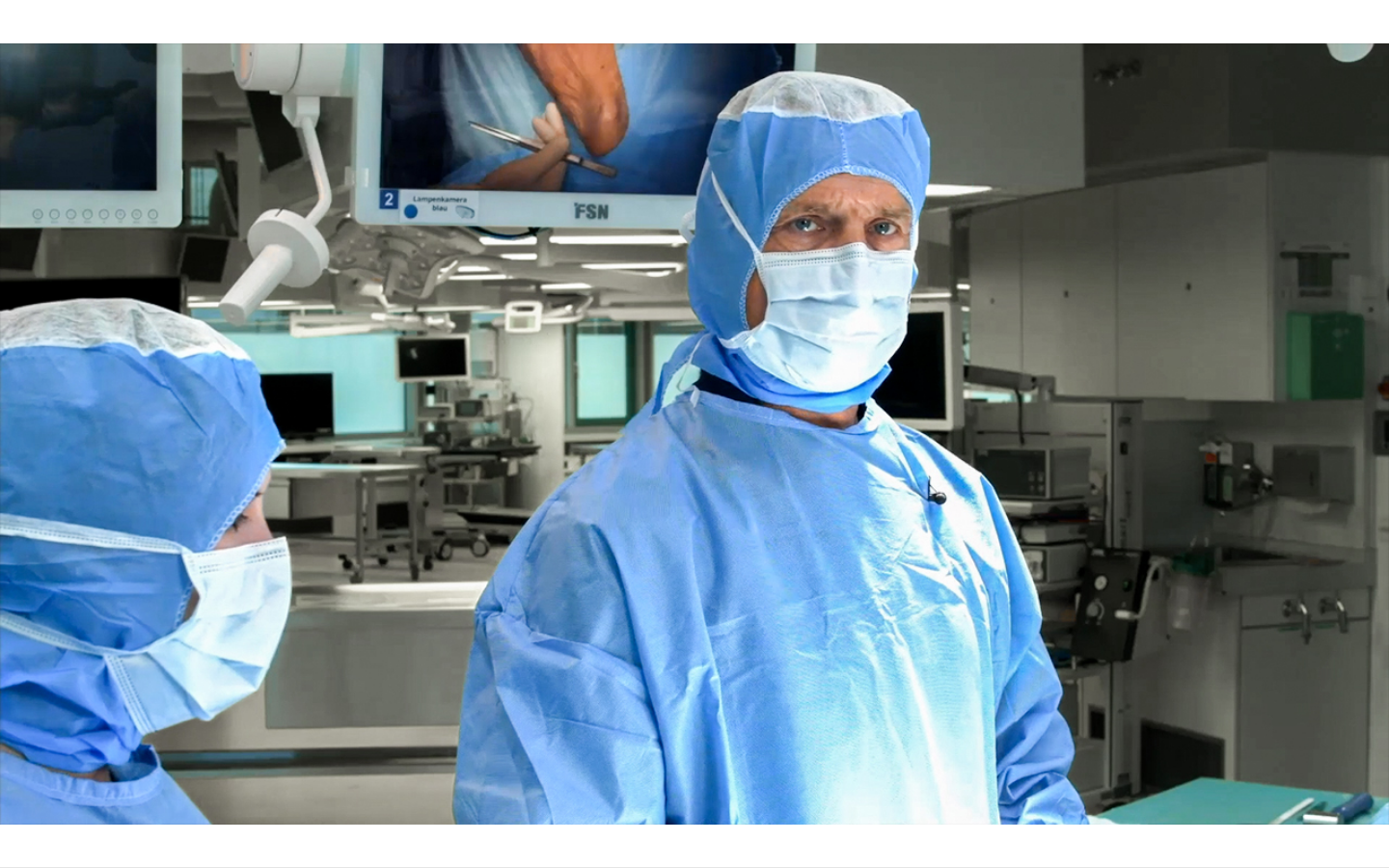 click on "20 seconds
Tap to unmute" at bounding box center (694, 433) 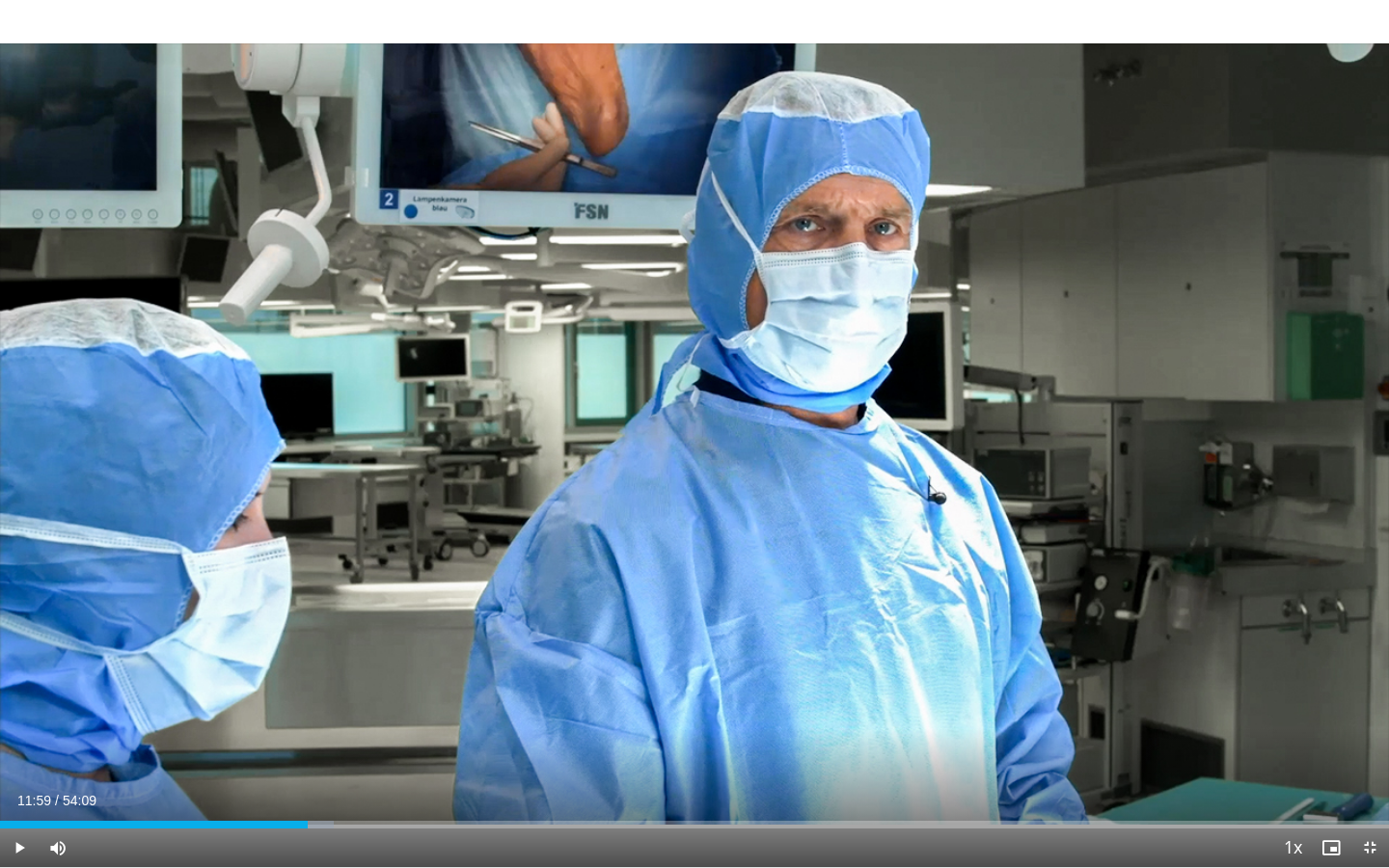 click on "20 seconds
Tap to unmute" at bounding box center [694, 433] 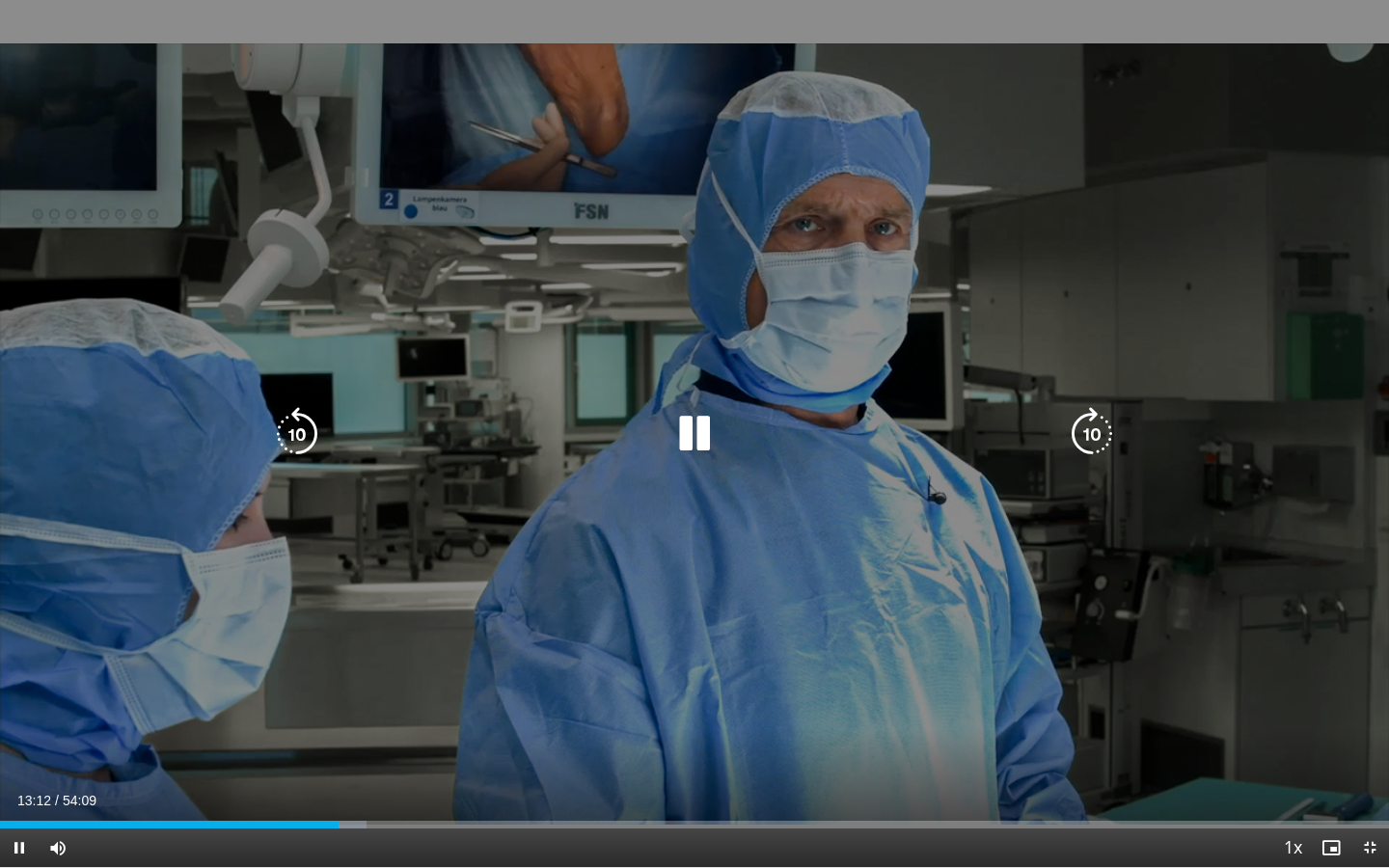 click at bounding box center [694, 434] 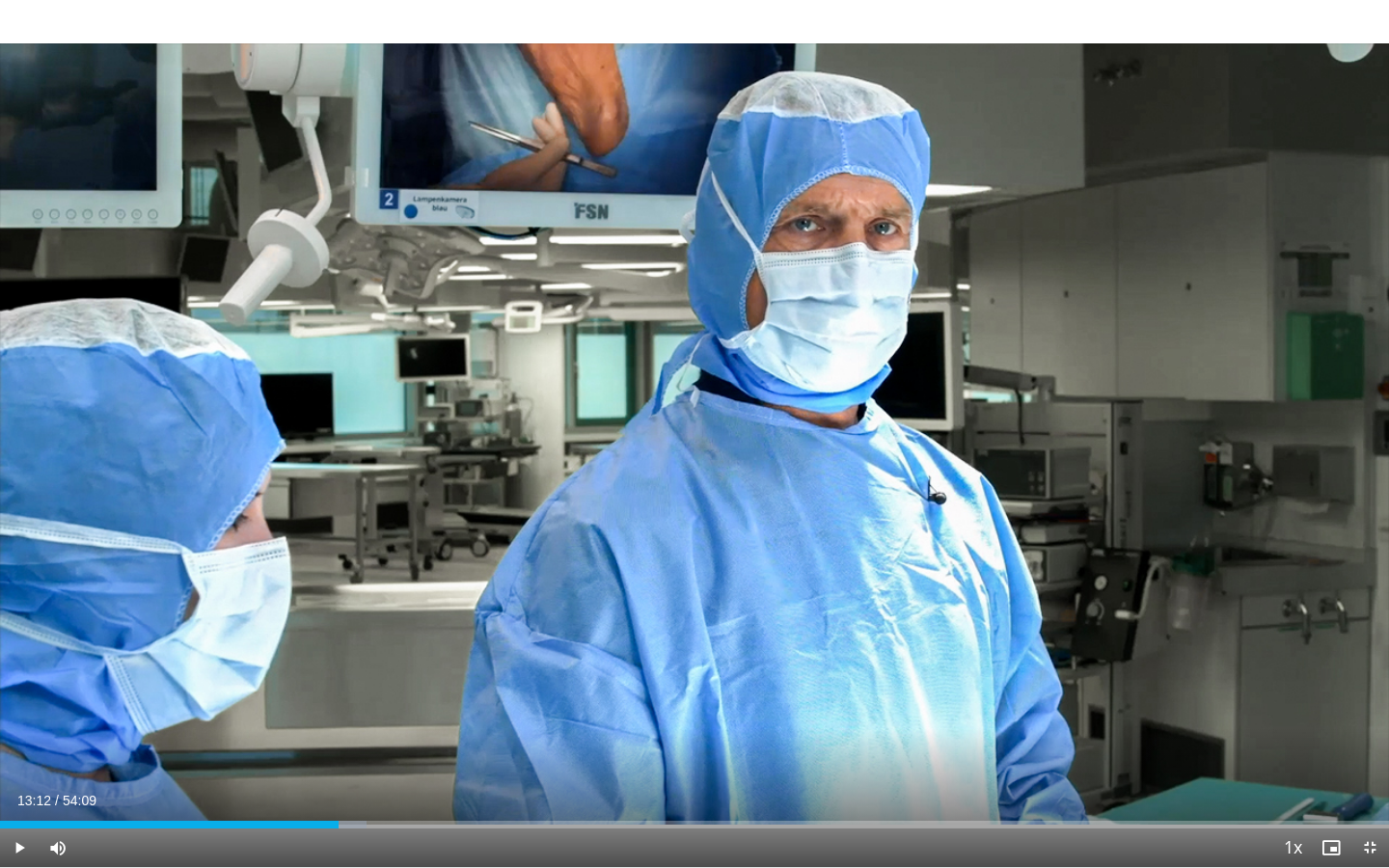 click on "10 seconds
Tap to unmute" at bounding box center (694, 433) 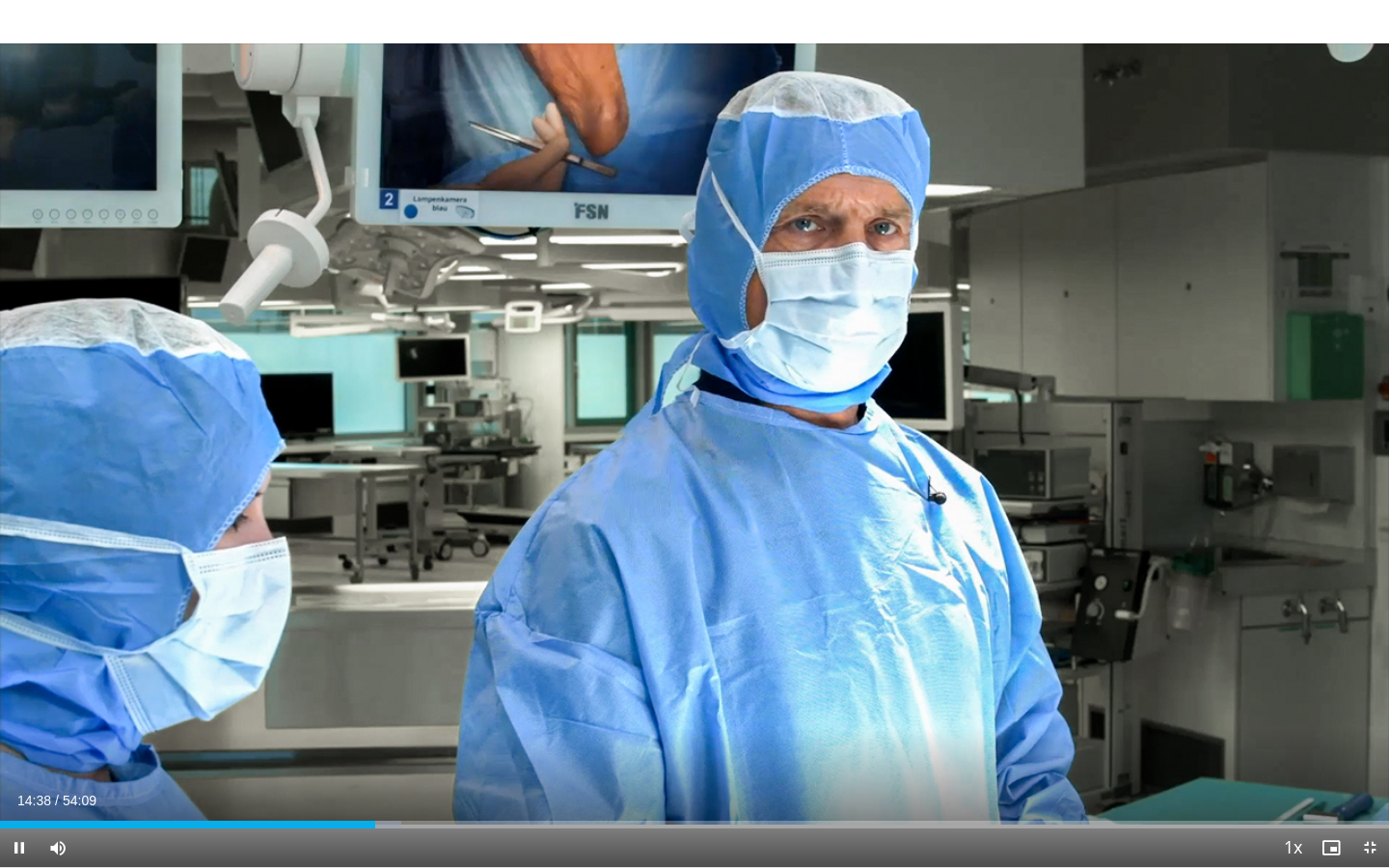 click on "10 seconds
Tap to unmute" at bounding box center [694, 433] 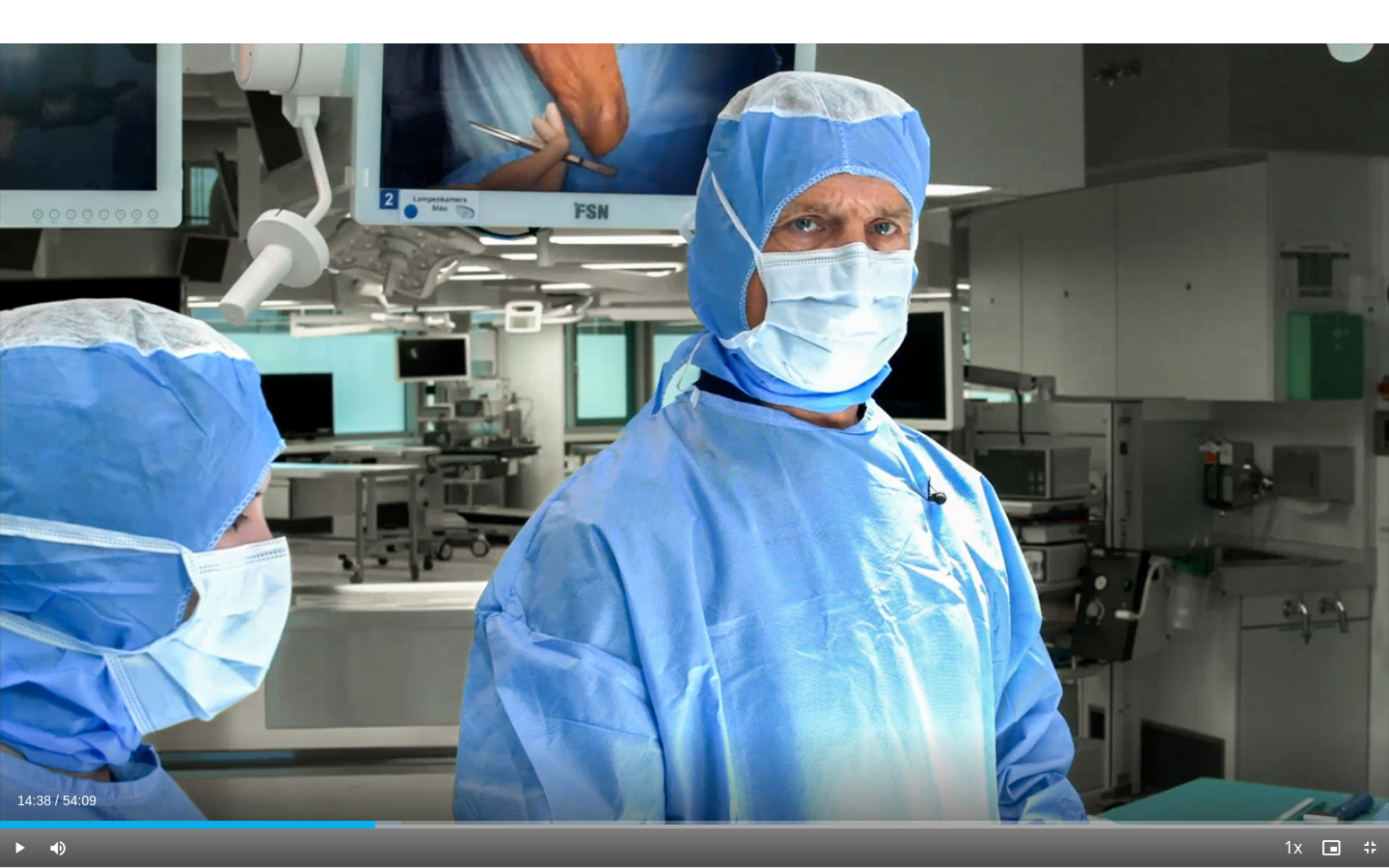 click on "10 seconds
Tap to unmute" at bounding box center [694, 433] 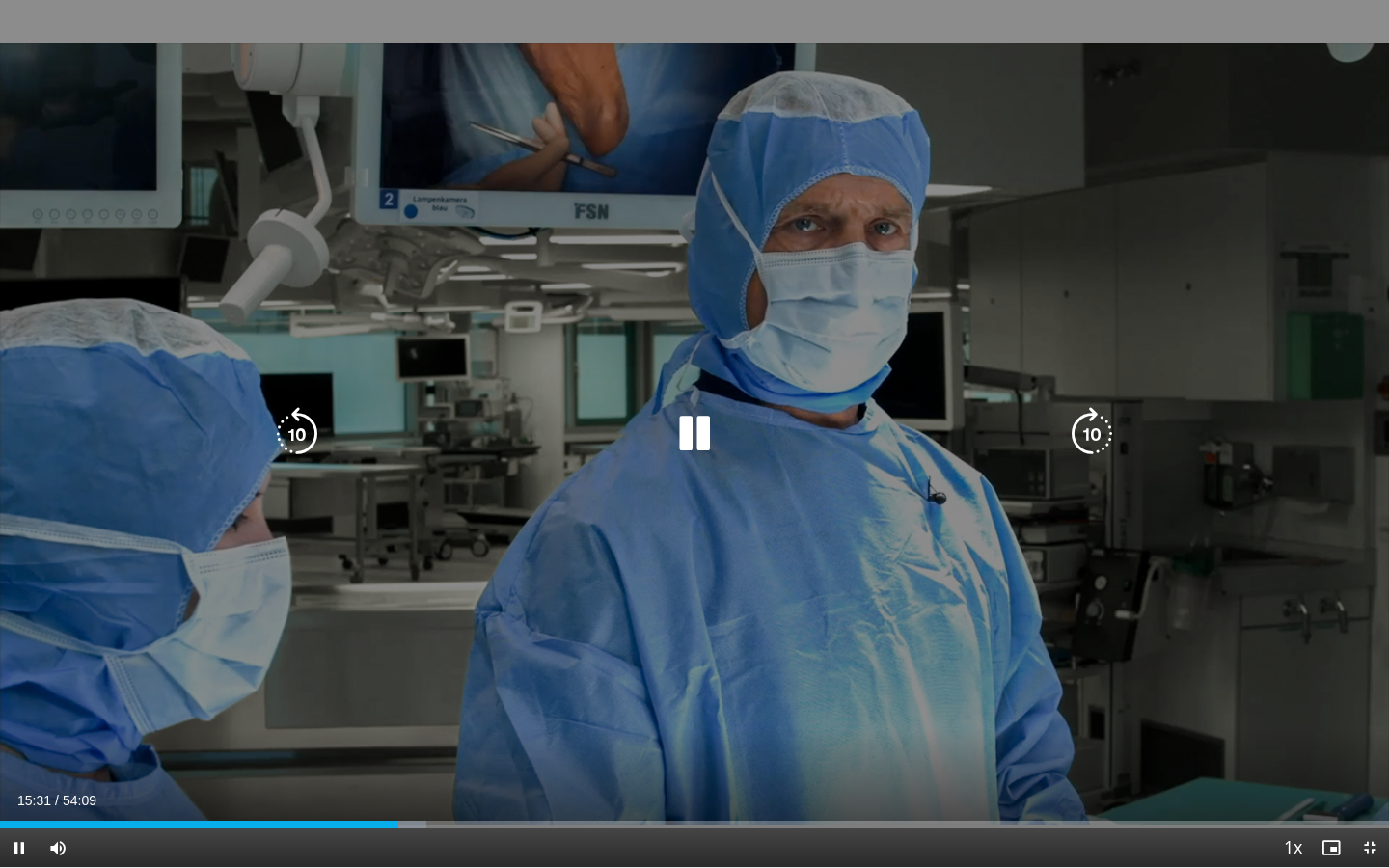 click on "10 seconds
Tap to unmute" at bounding box center (694, 433) 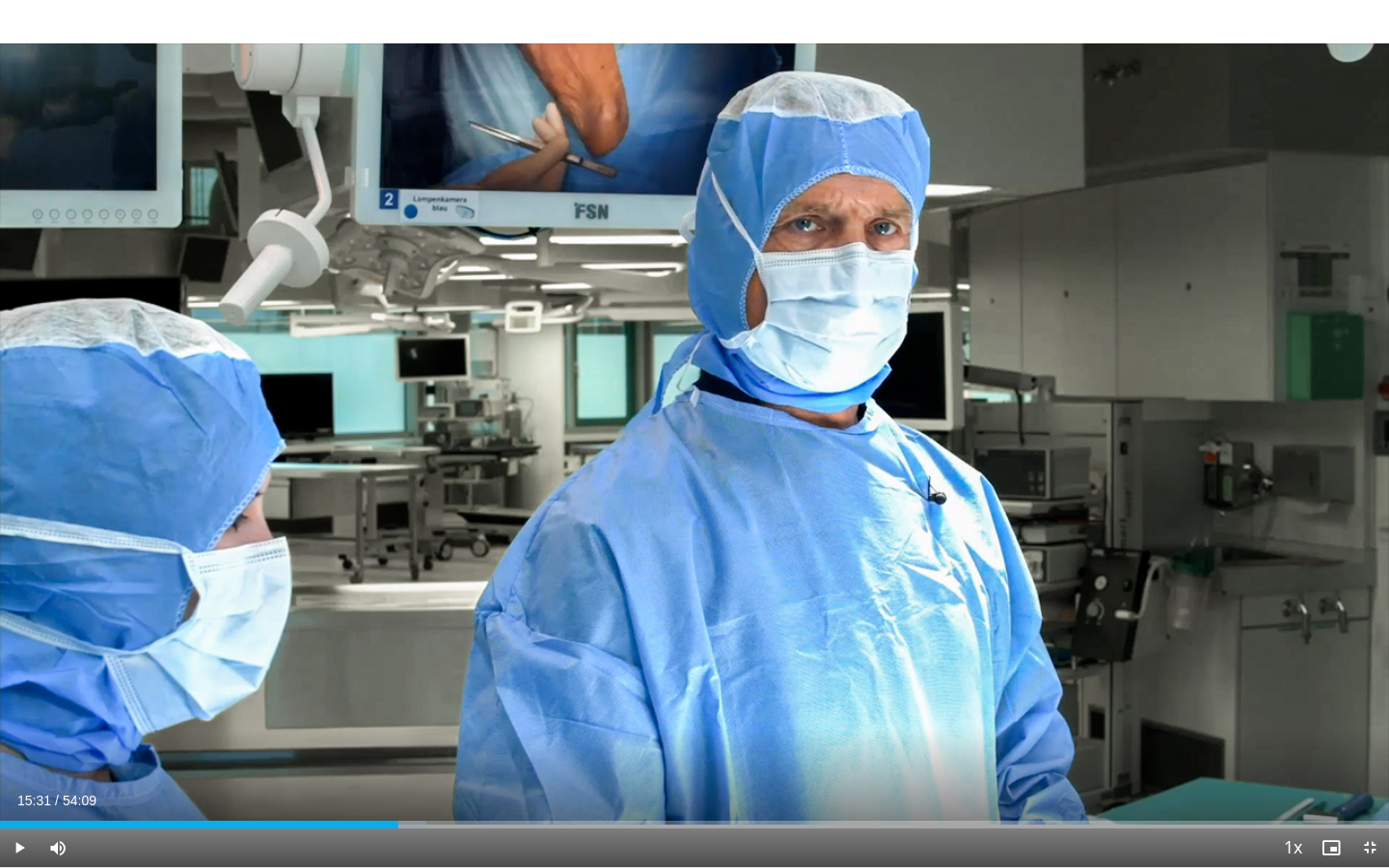 click on "10 seconds
Tap to unmute" at bounding box center (694, 433) 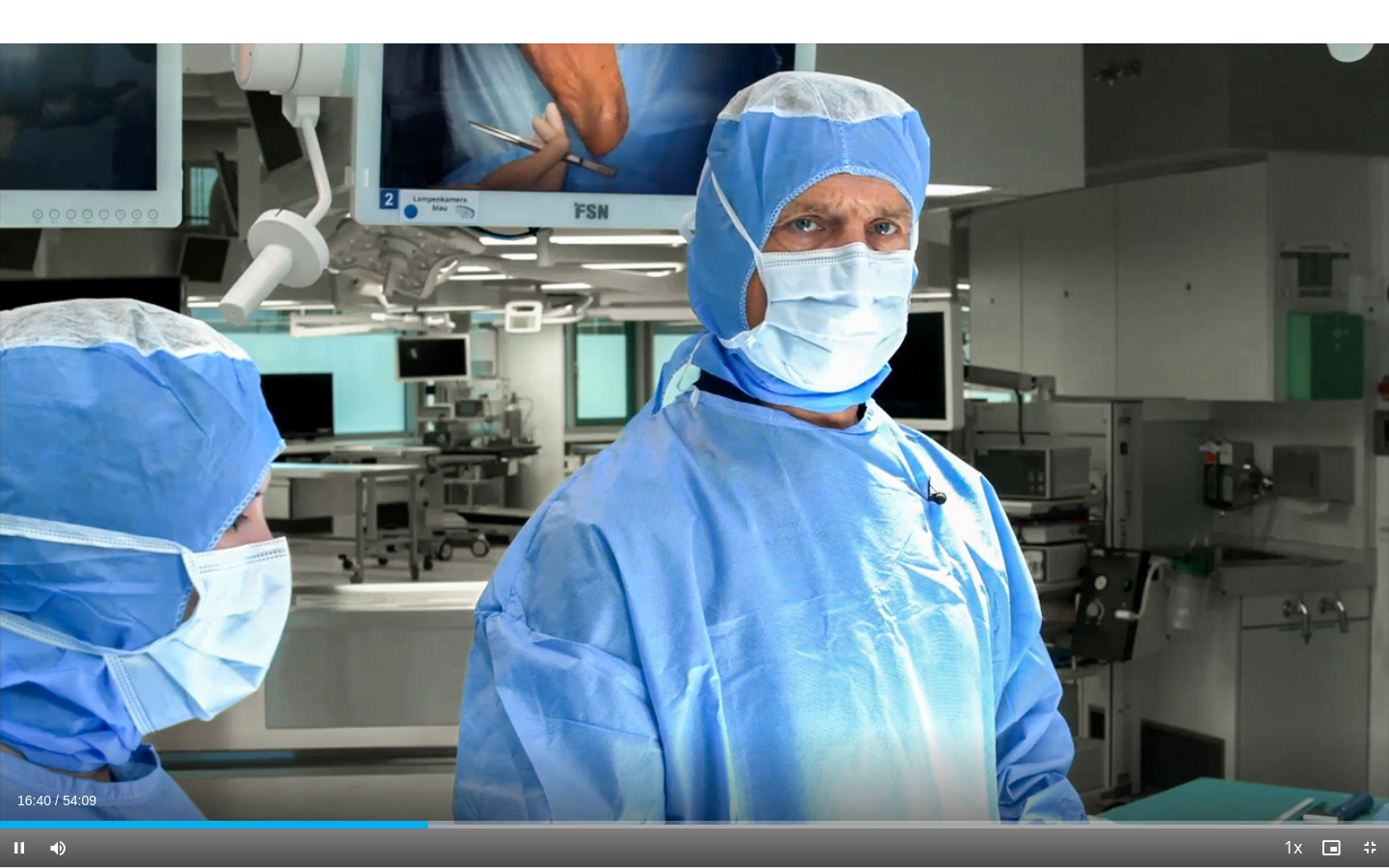 click on "10 seconds
Tap to unmute" at bounding box center (694, 433) 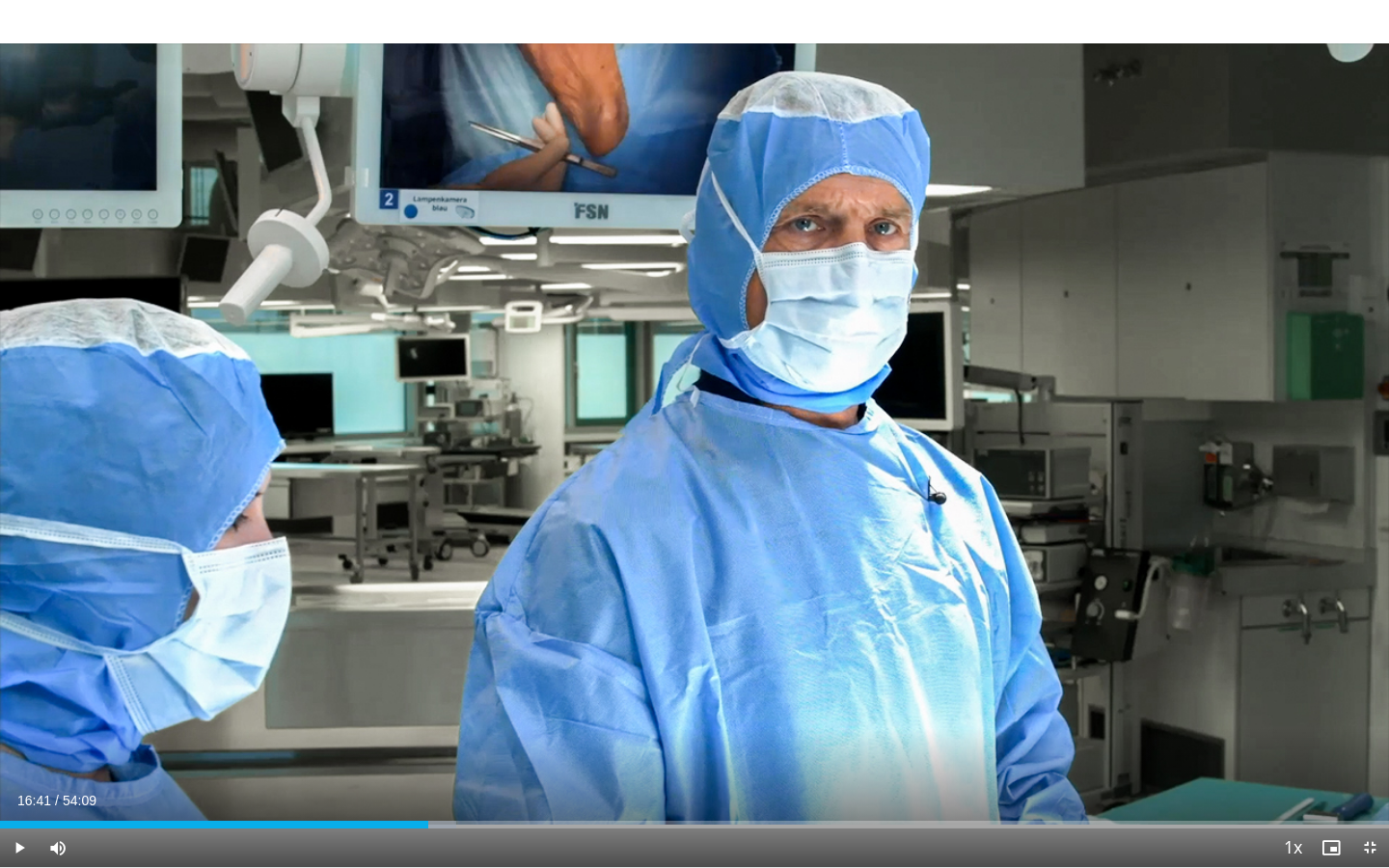 click on "10 seconds
Tap to unmute" at bounding box center (694, 433) 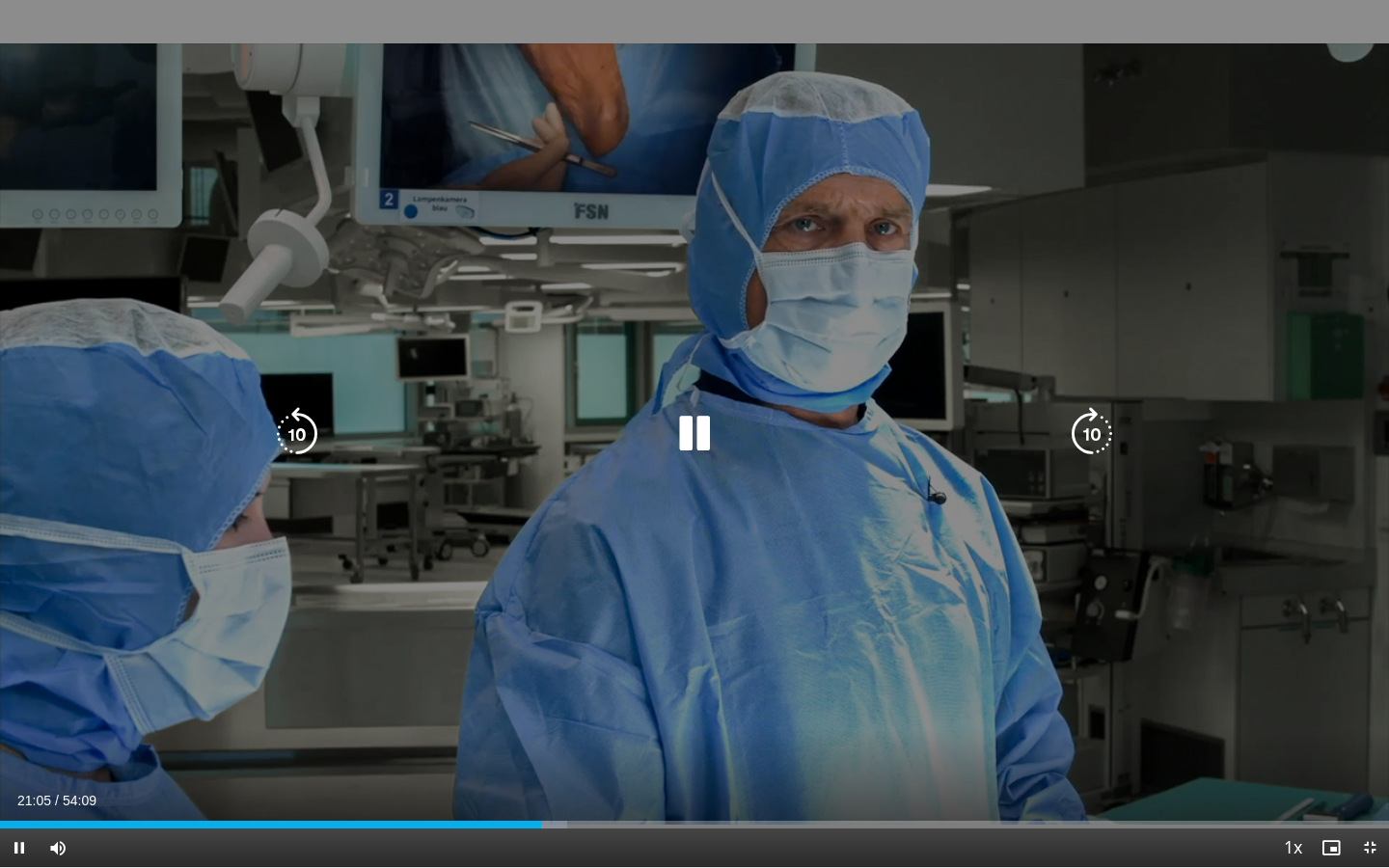 drag, startPoint x: 704, startPoint y: 390, endPoint x: 722, endPoint y: 384, distance: 18.973666 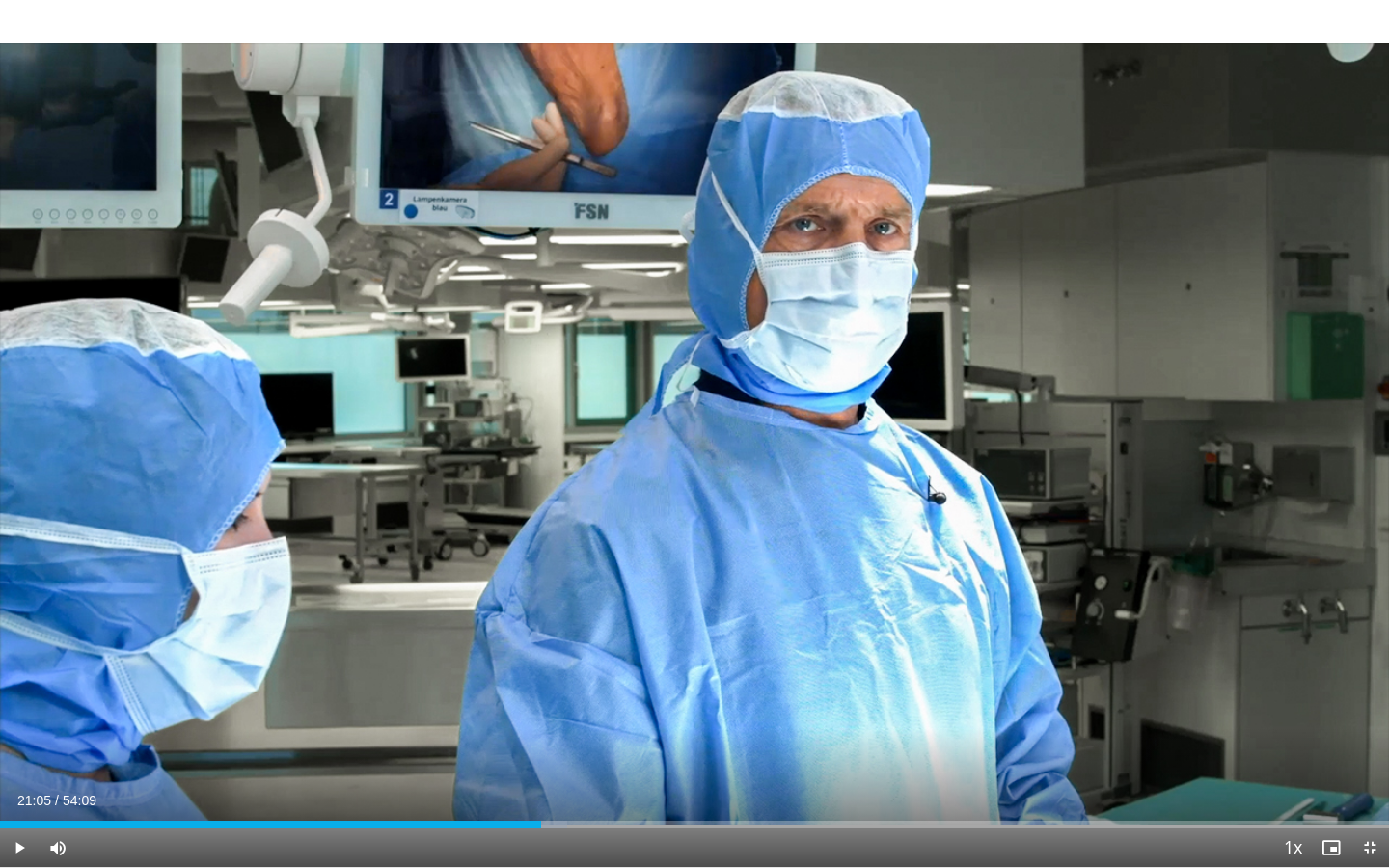 click on "10 seconds
Tap to unmute" at bounding box center [694, 433] 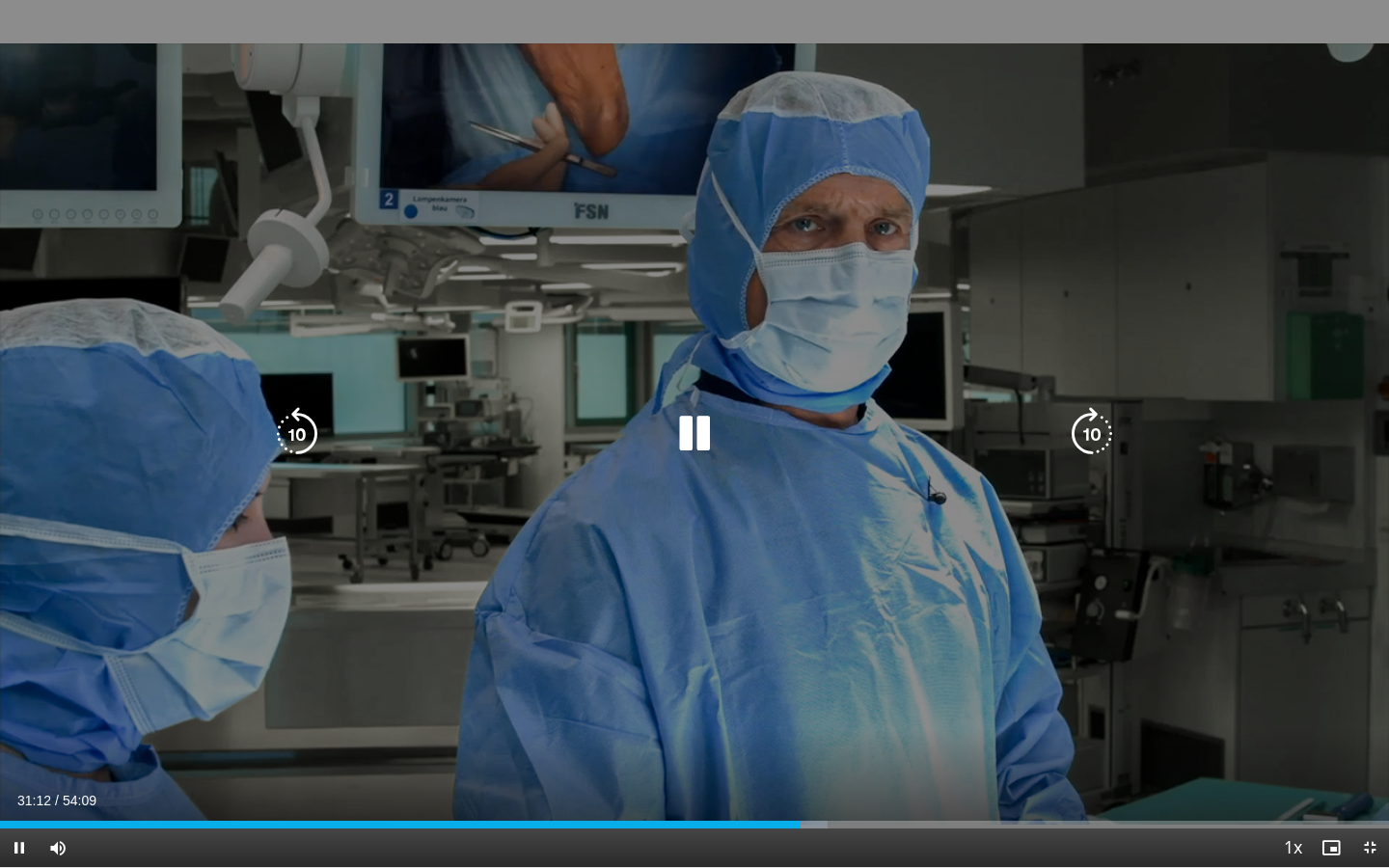click on "10 seconds
Tap to unmute" at bounding box center [694, 433] 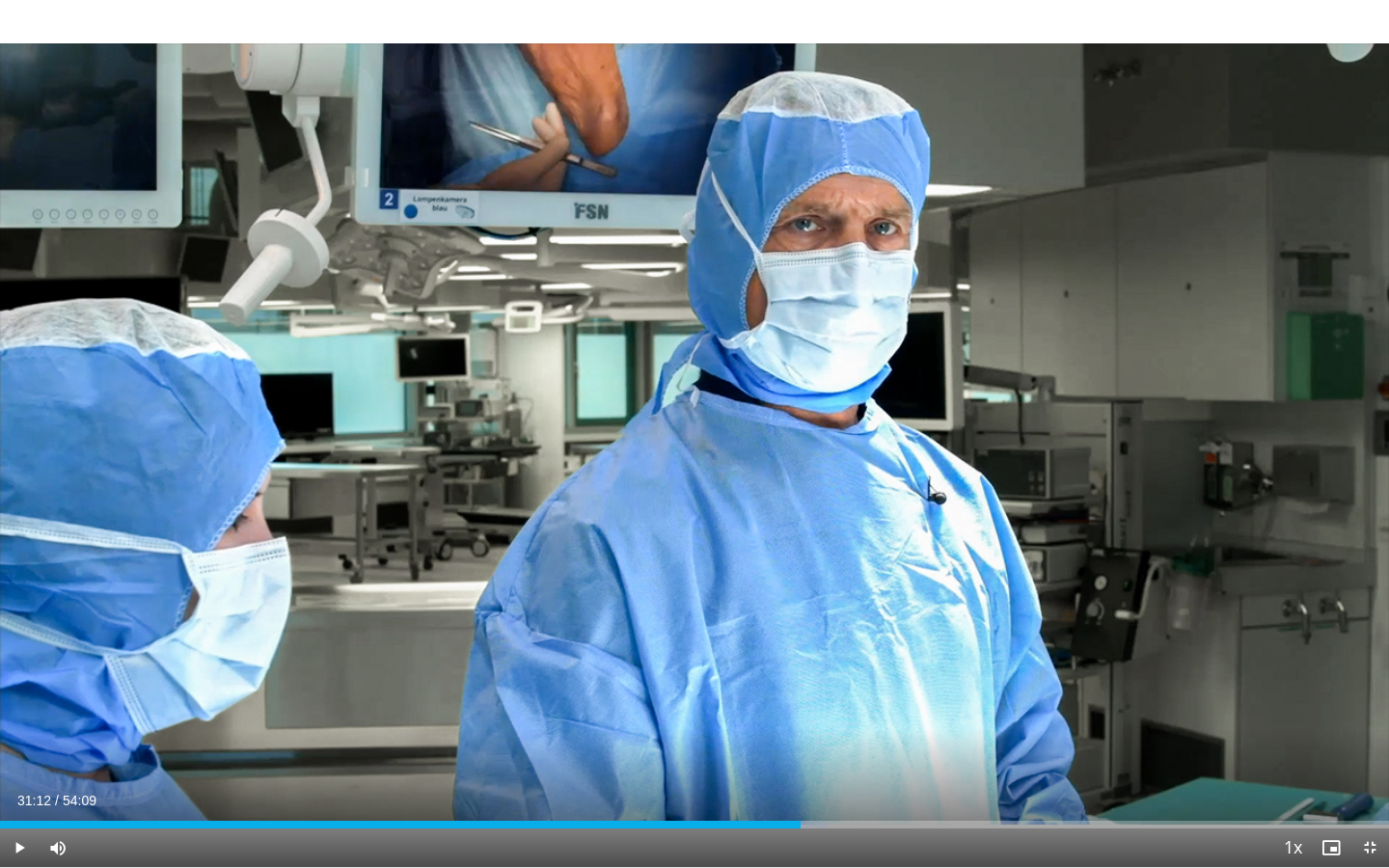 click on "10 seconds
Tap to unmute" at bounding box center [694, 433] 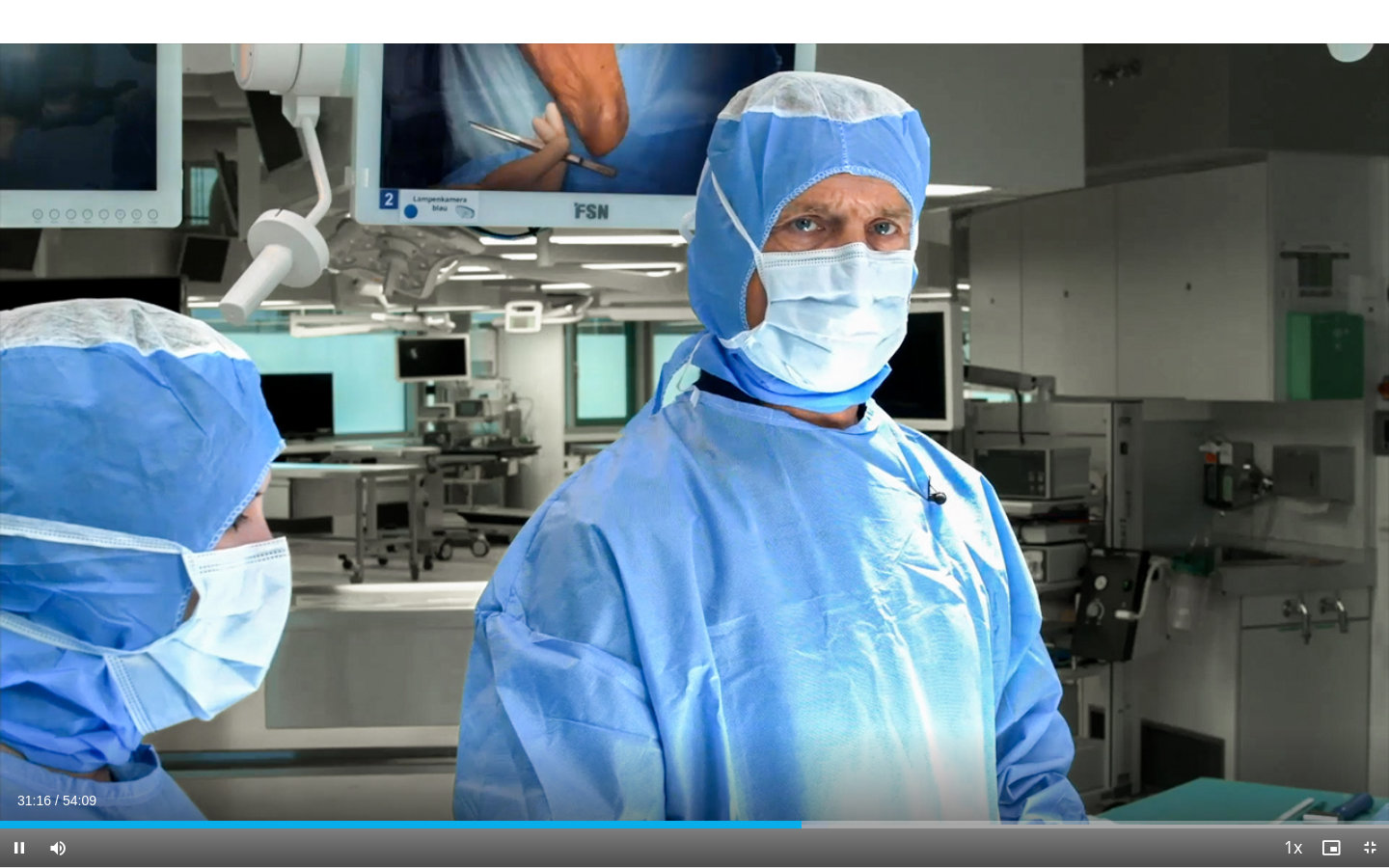 click on "10 seconds
Tap to unmute" at bounding box center [694, 433] 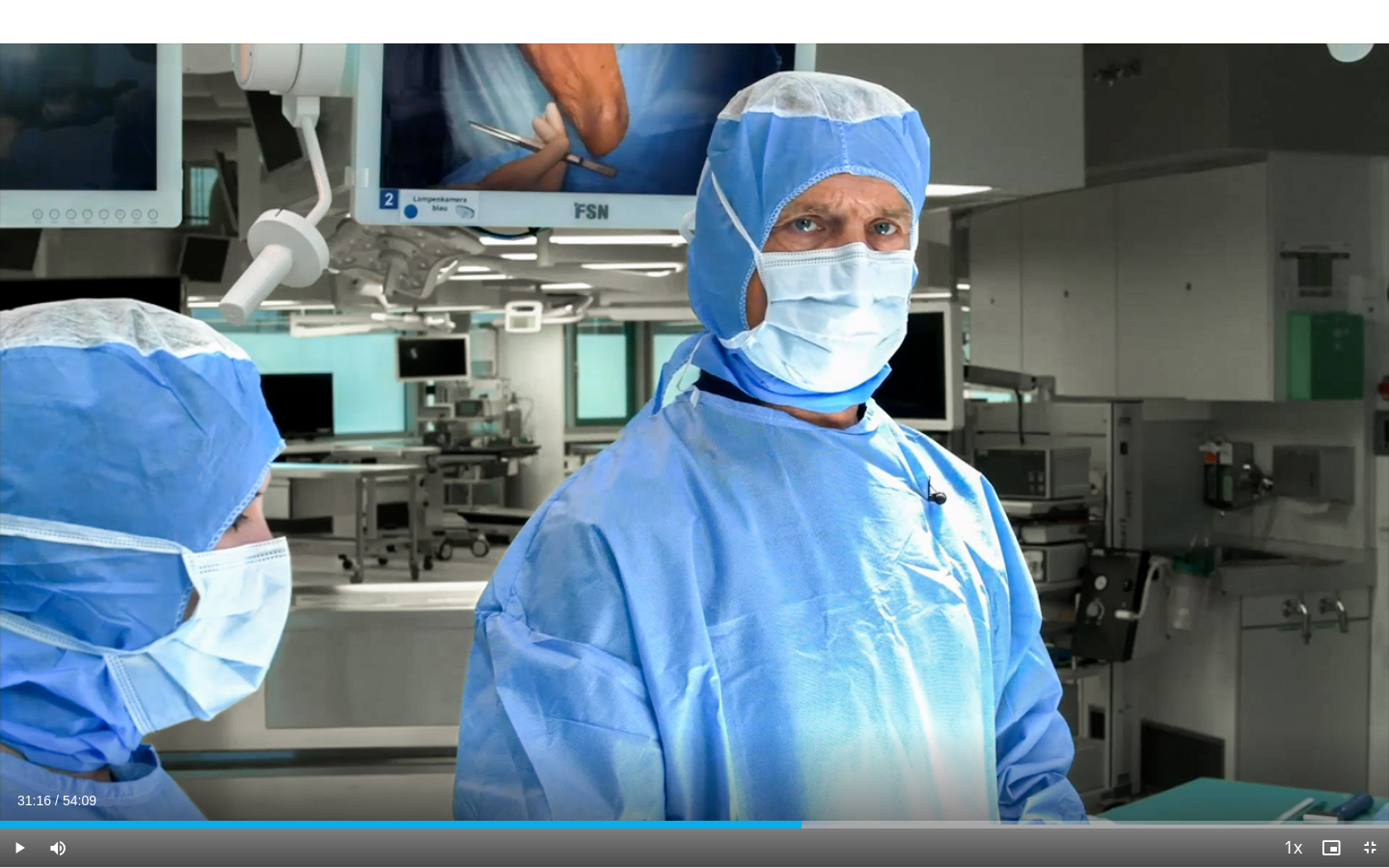 click on "10 seconds
Tap to unmute" at bounding box center [694, 433] 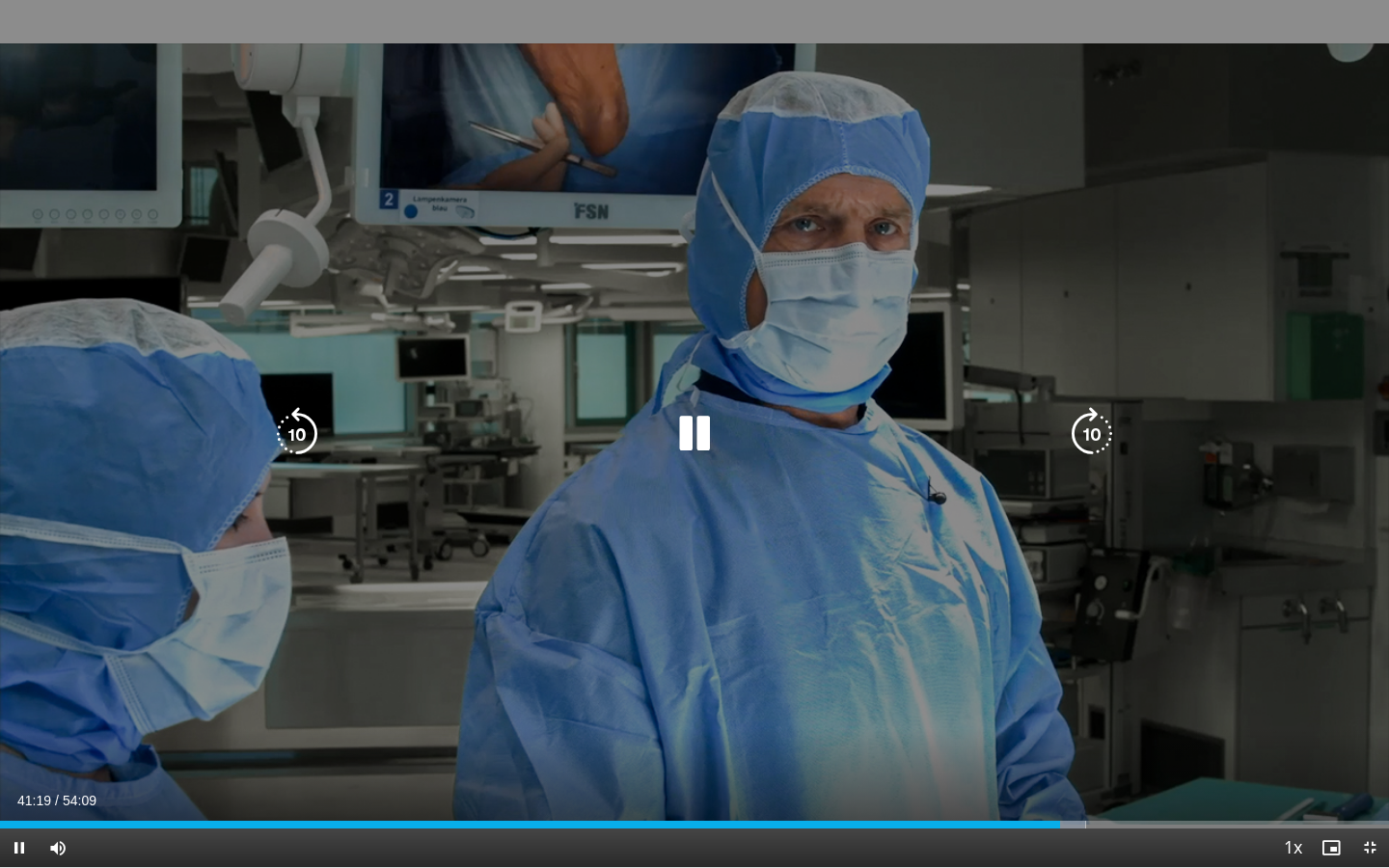 click on "10 seconds
Tap to unmute" at bounding box center (694, 433) 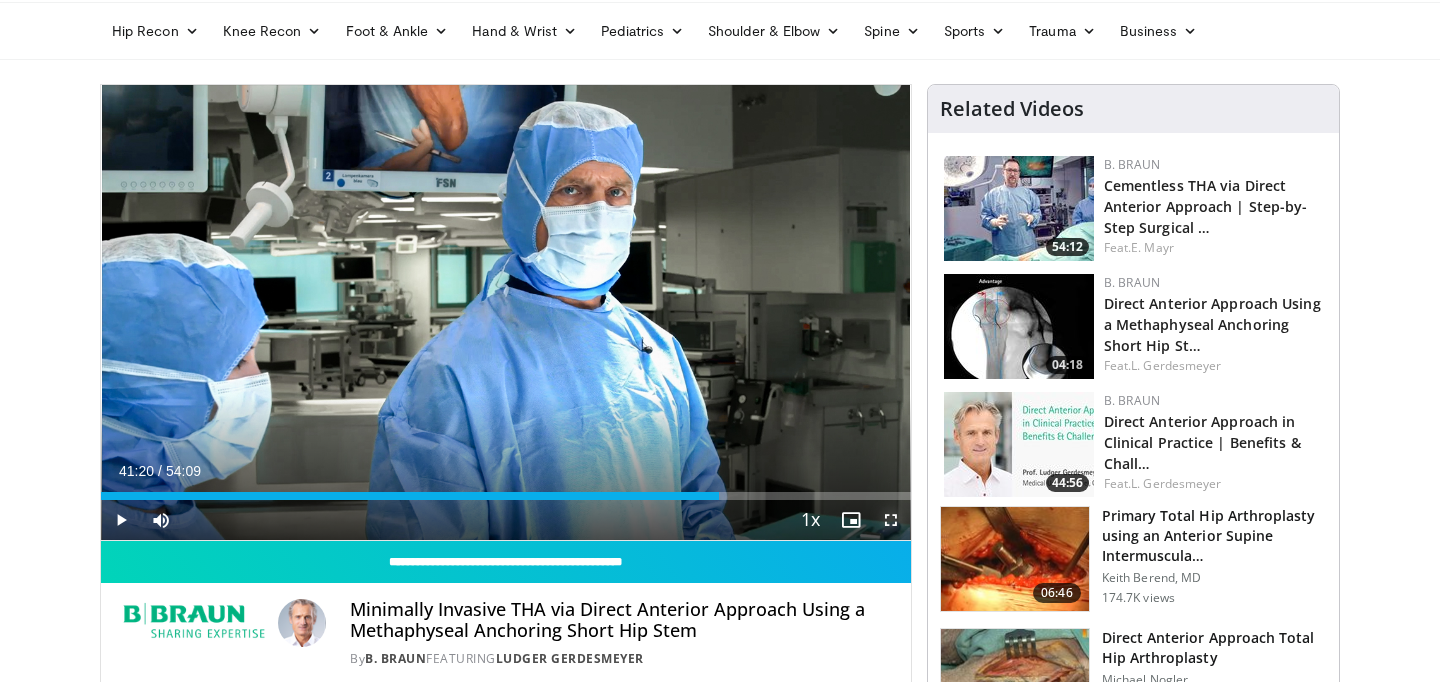 click at bounding box center [891, 520] 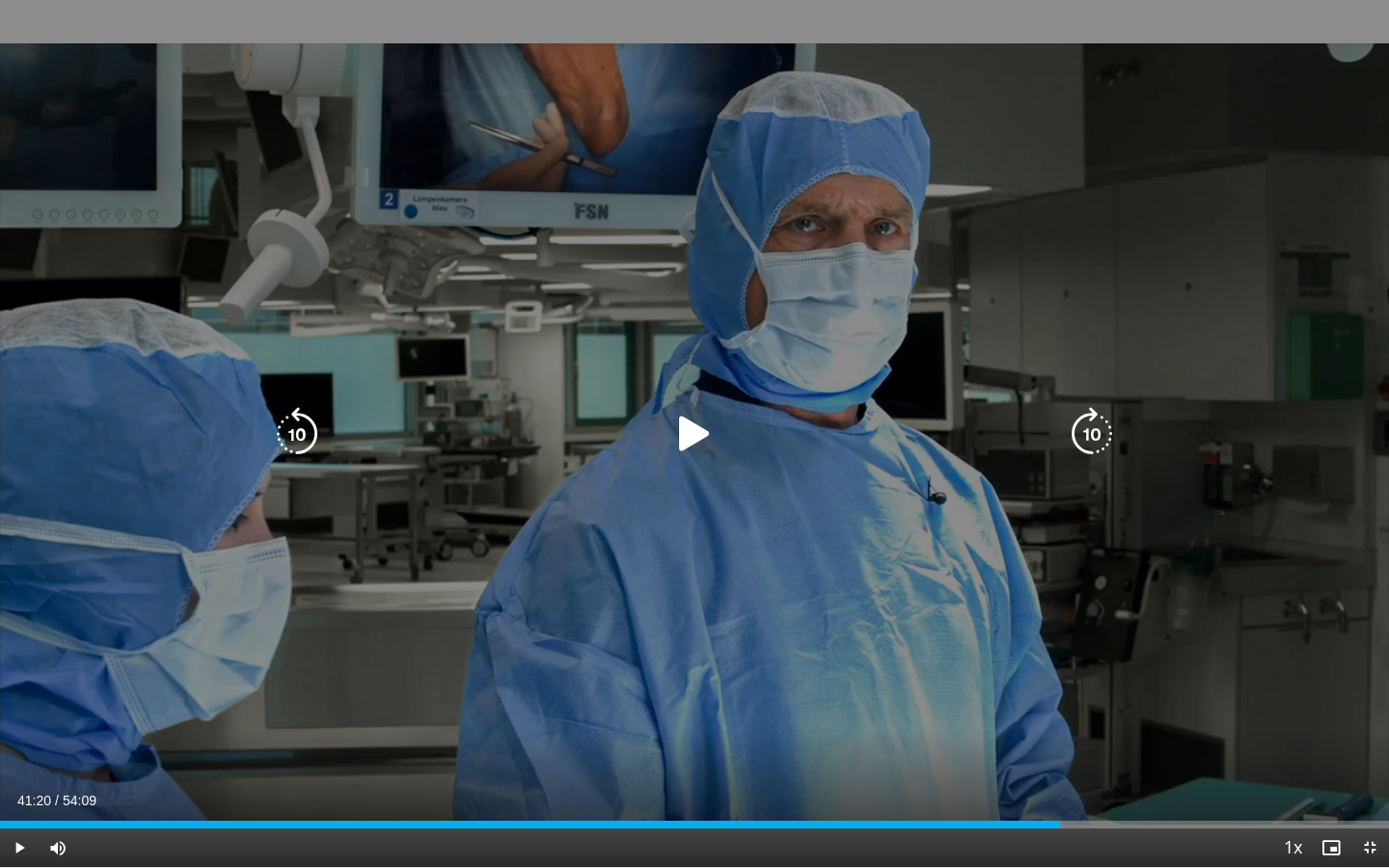 click at bounding box center (694, 434) 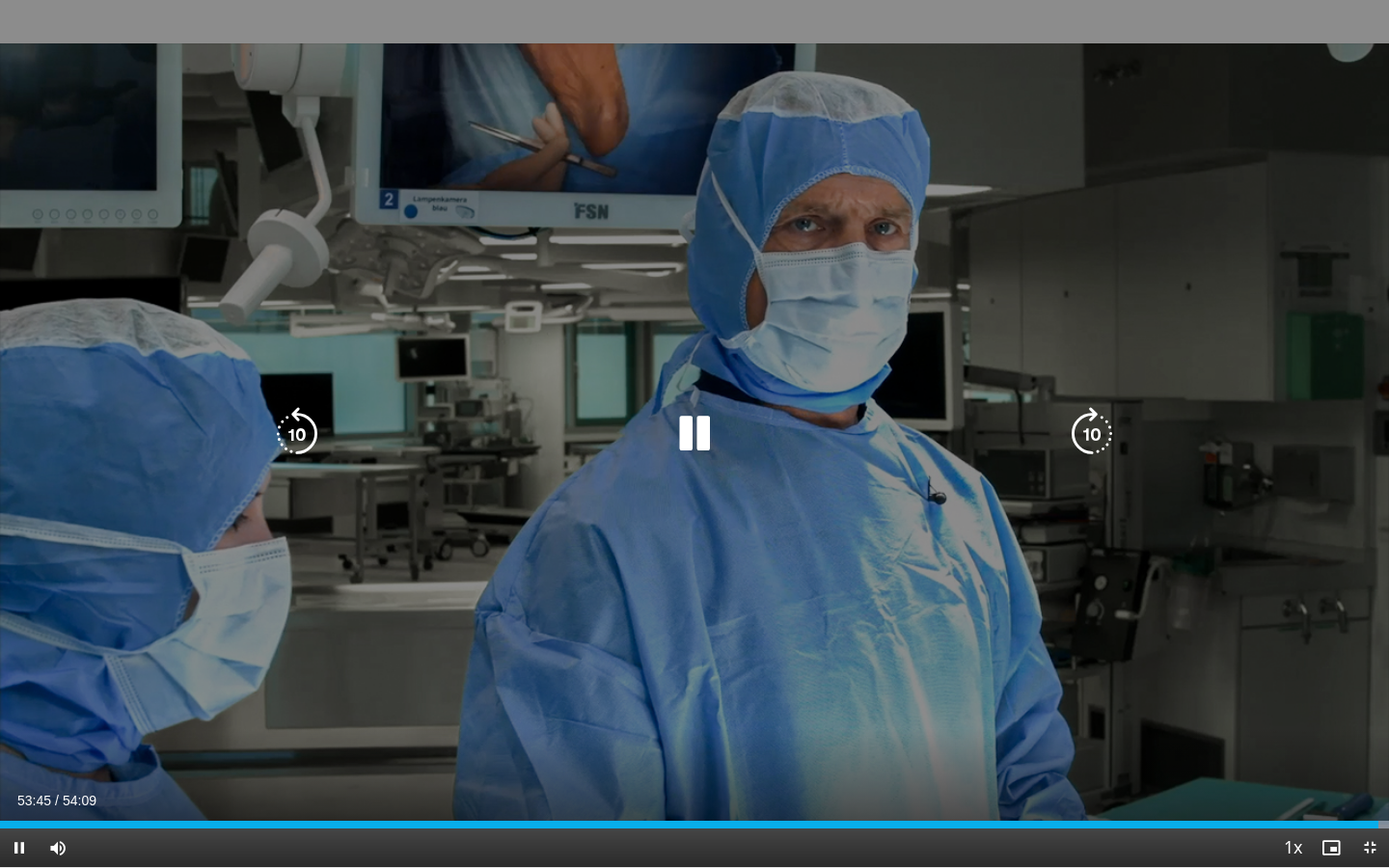 click at bounding box center [694, 434] 